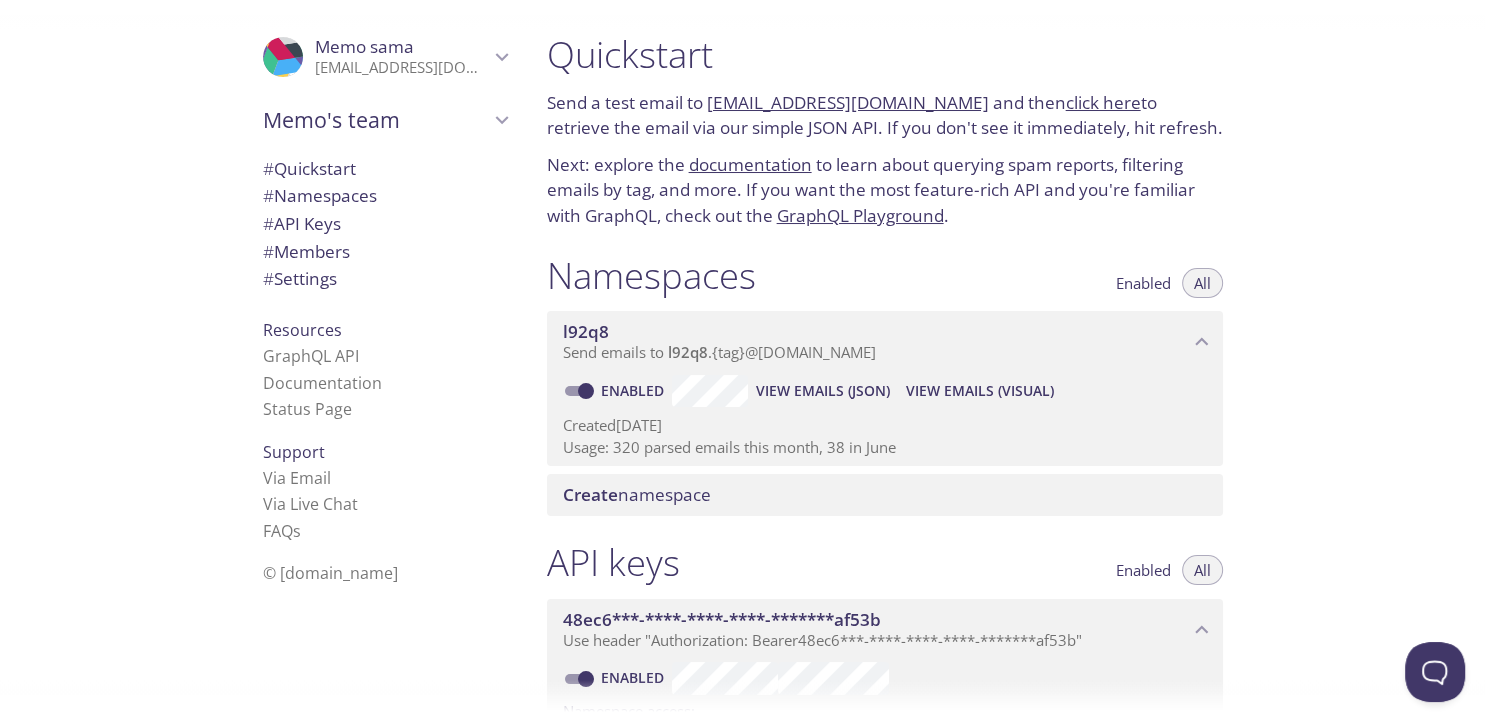 scroll, scrollTop: 0, scrollLeft: 0, axis: both 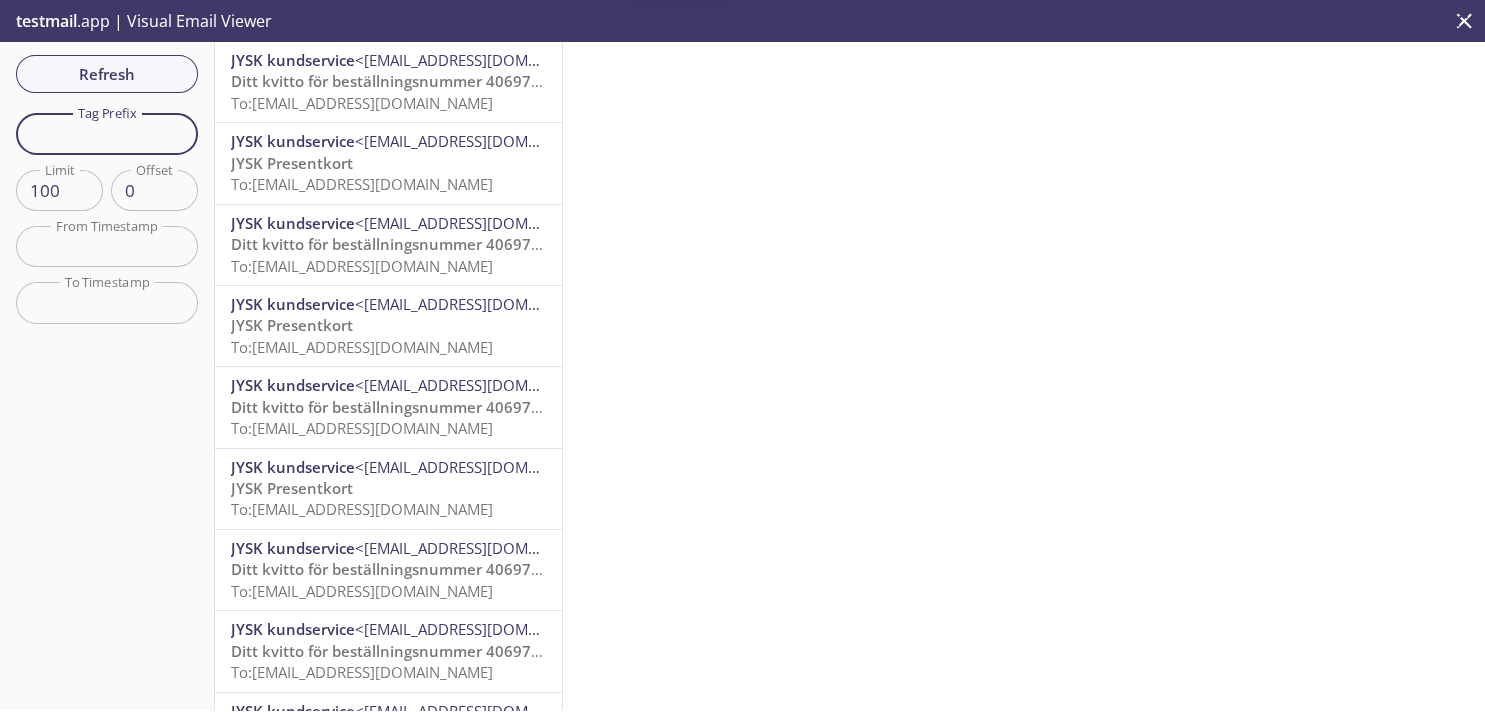 click at bounding box center [107, 133] 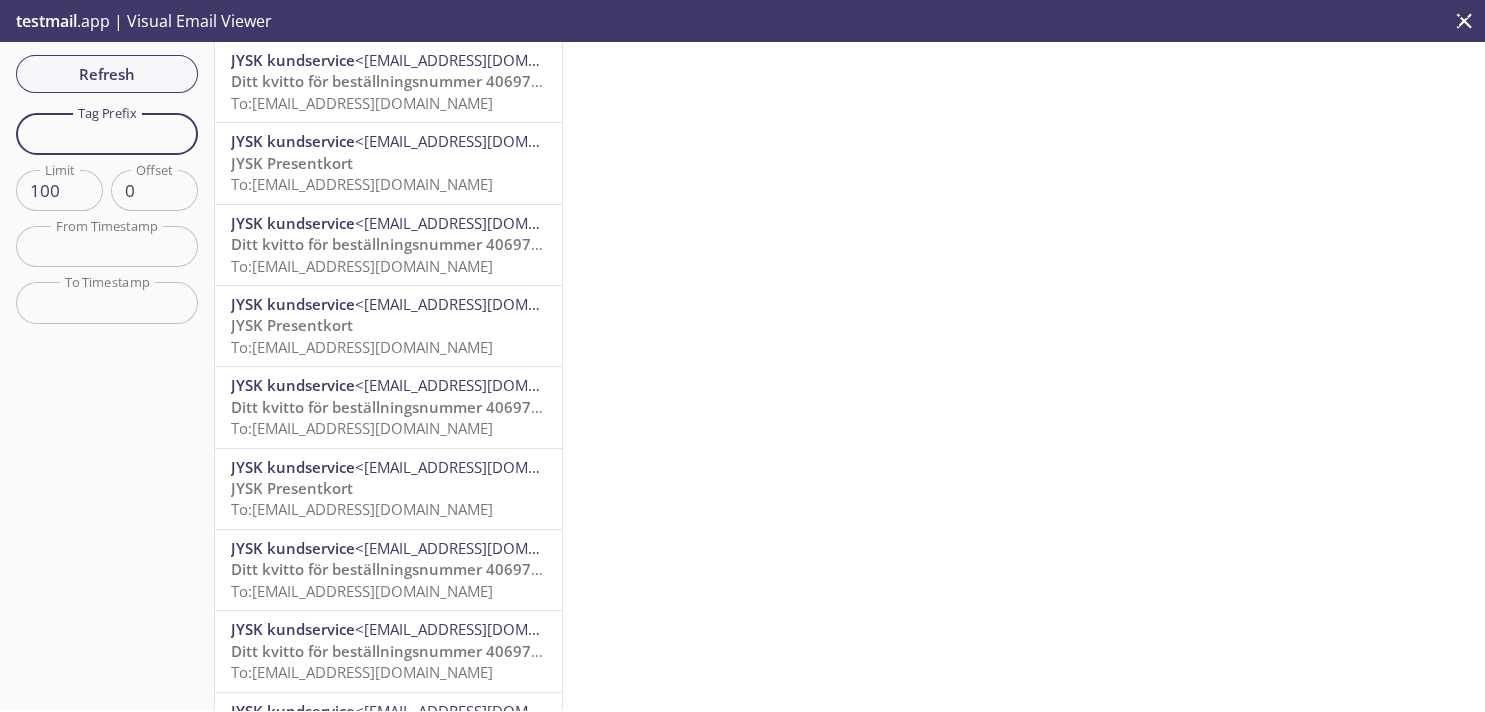 paste on "t3zpud" 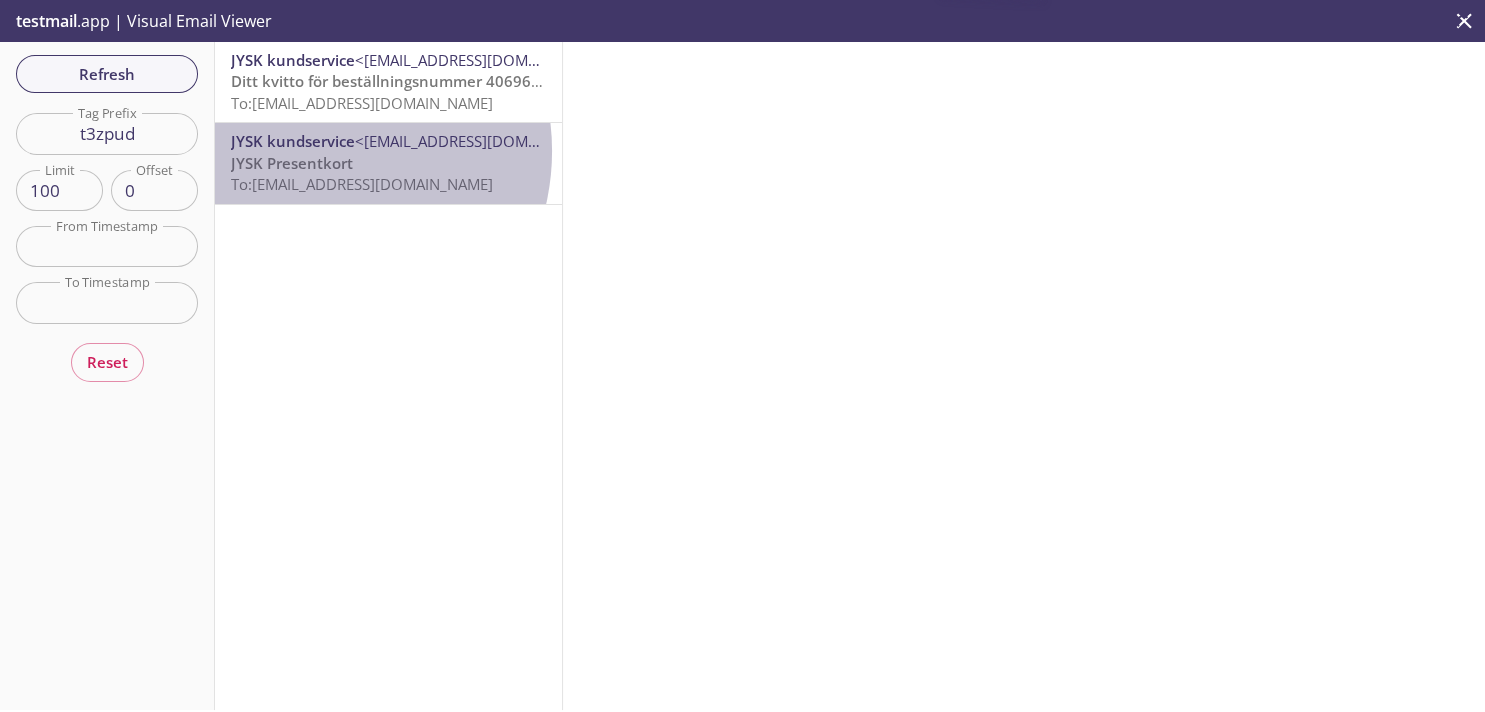 click on "JYSK kundservice  <[EMAIL_ADDRESS][DOMAIN_NAME]> JYSK Presentkort To:  [EMAIL_ADDRESS][DOMAIN_NAME]" at bounding box center [388, 163] 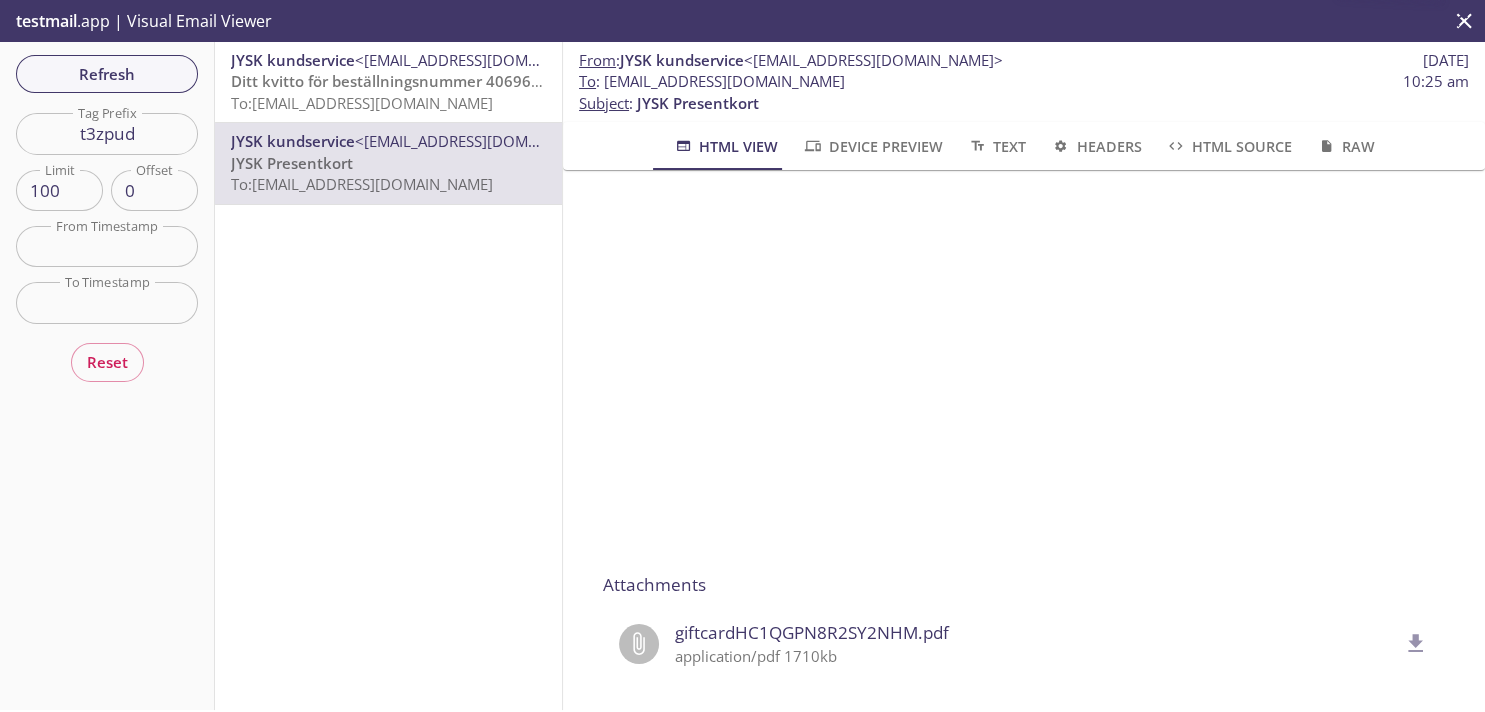 scroll, scrollTop: 348, scrollLeft: 0, axis: vertical 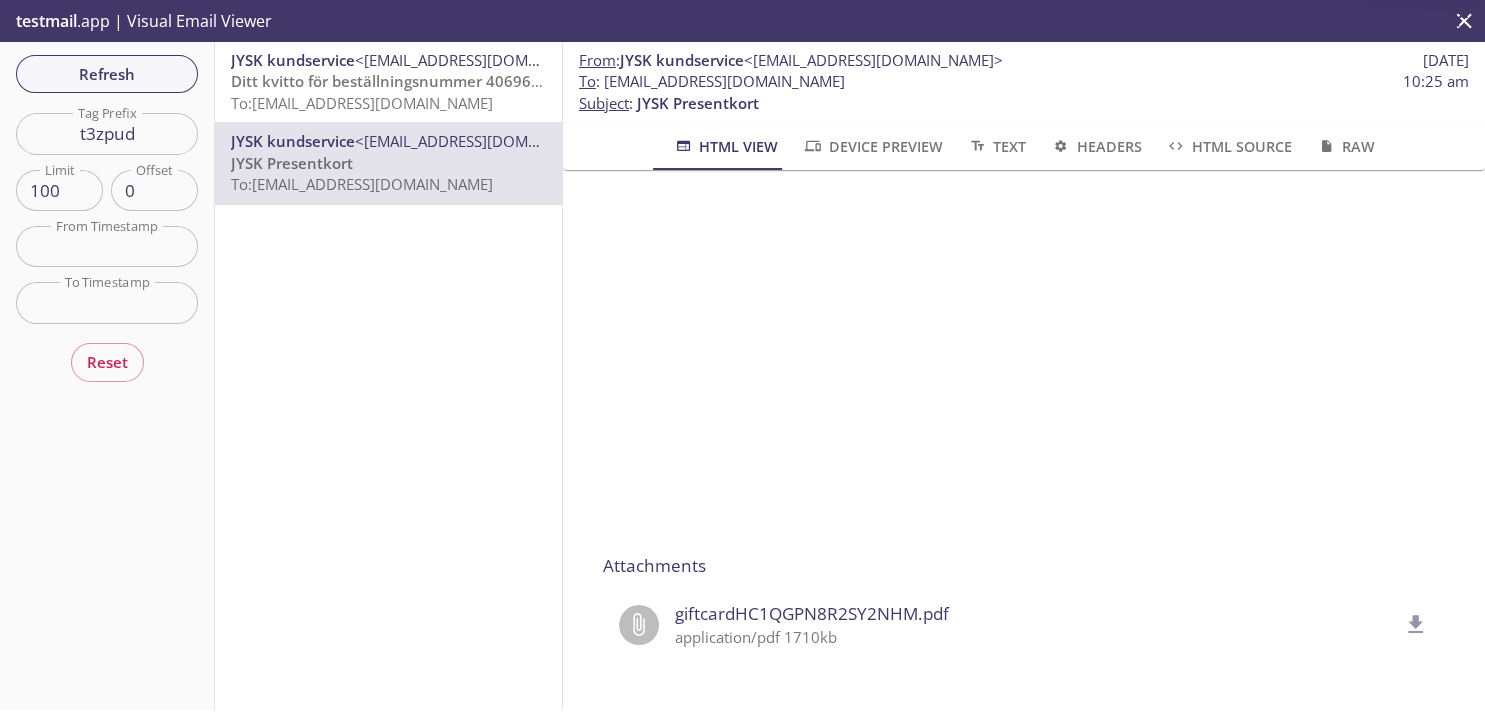 click 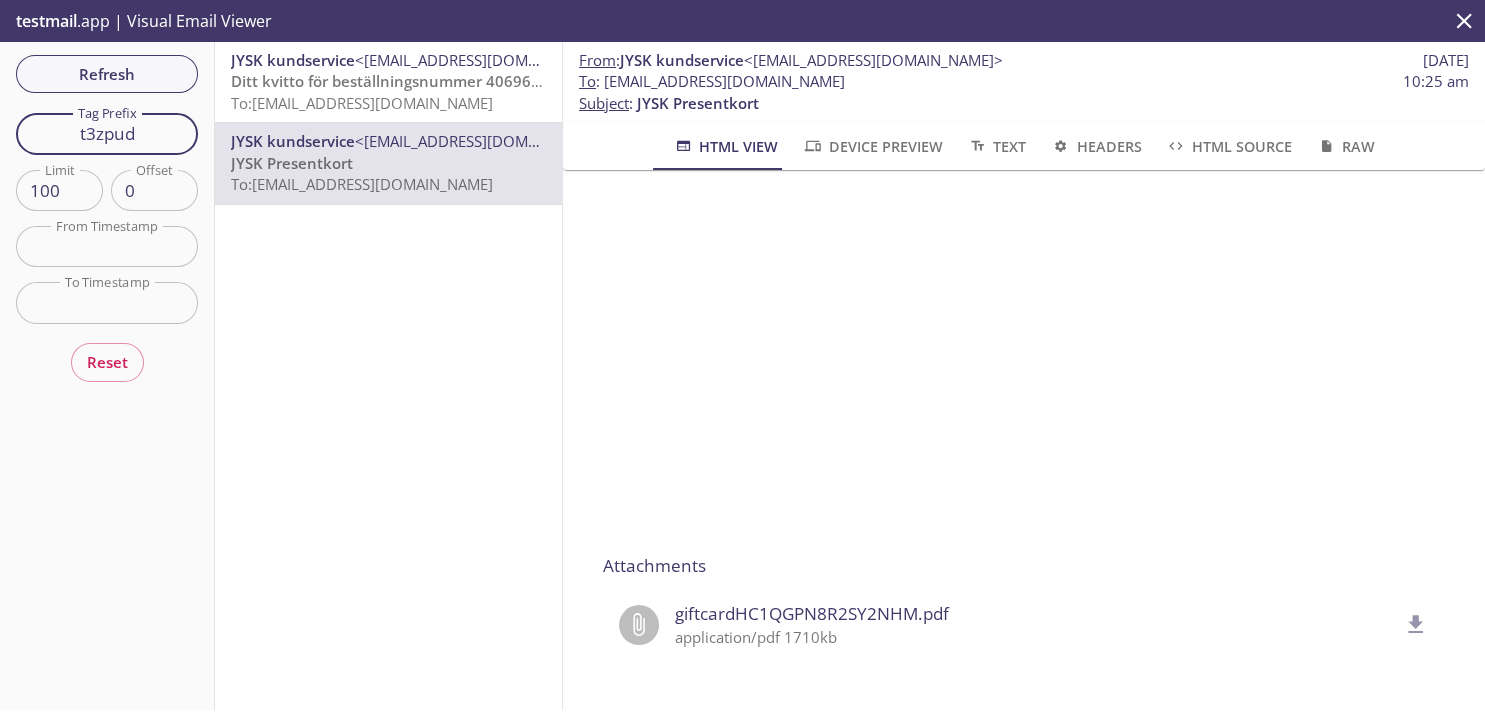 drag, startPoint x: 107, startPoint y: 132, endPoint x: 0, endPoint y: 125, distance: 107.22873 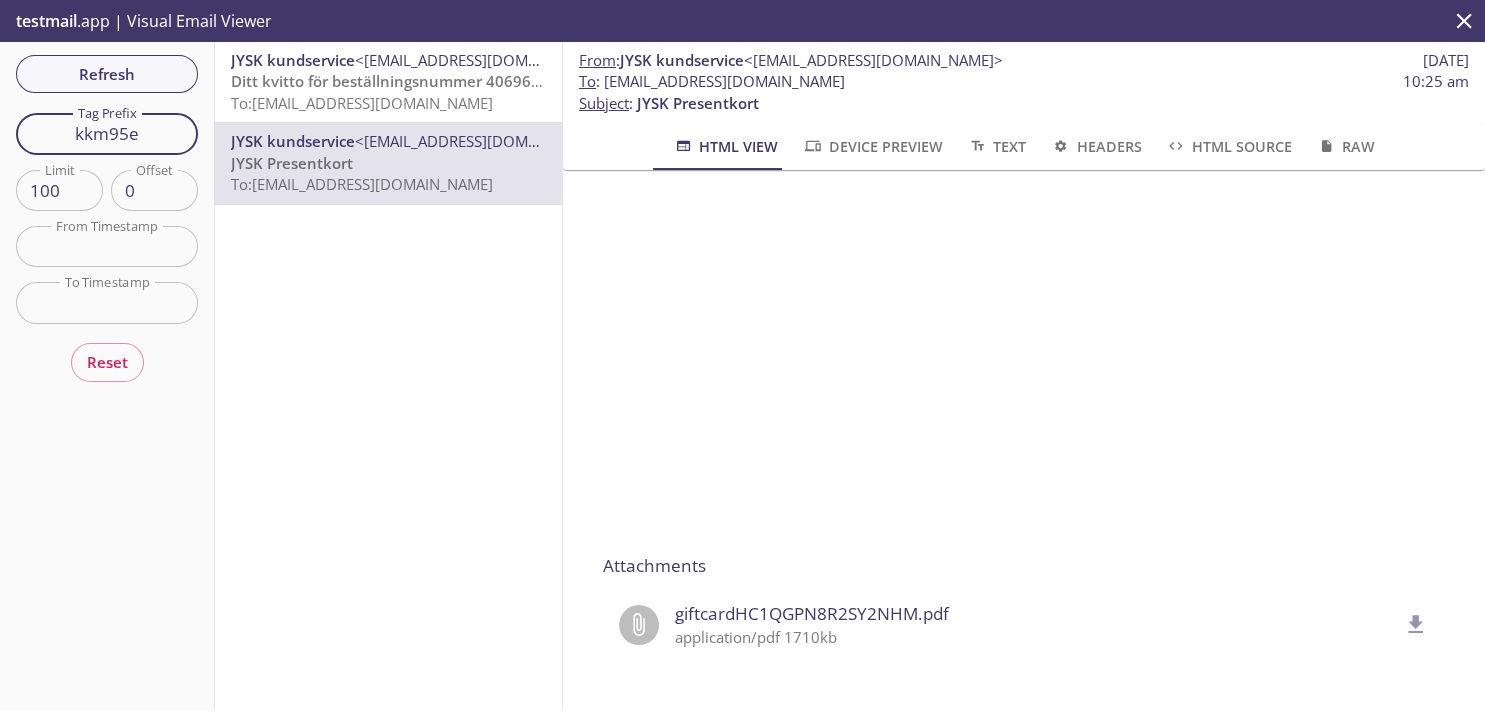 type on "kkm95e" 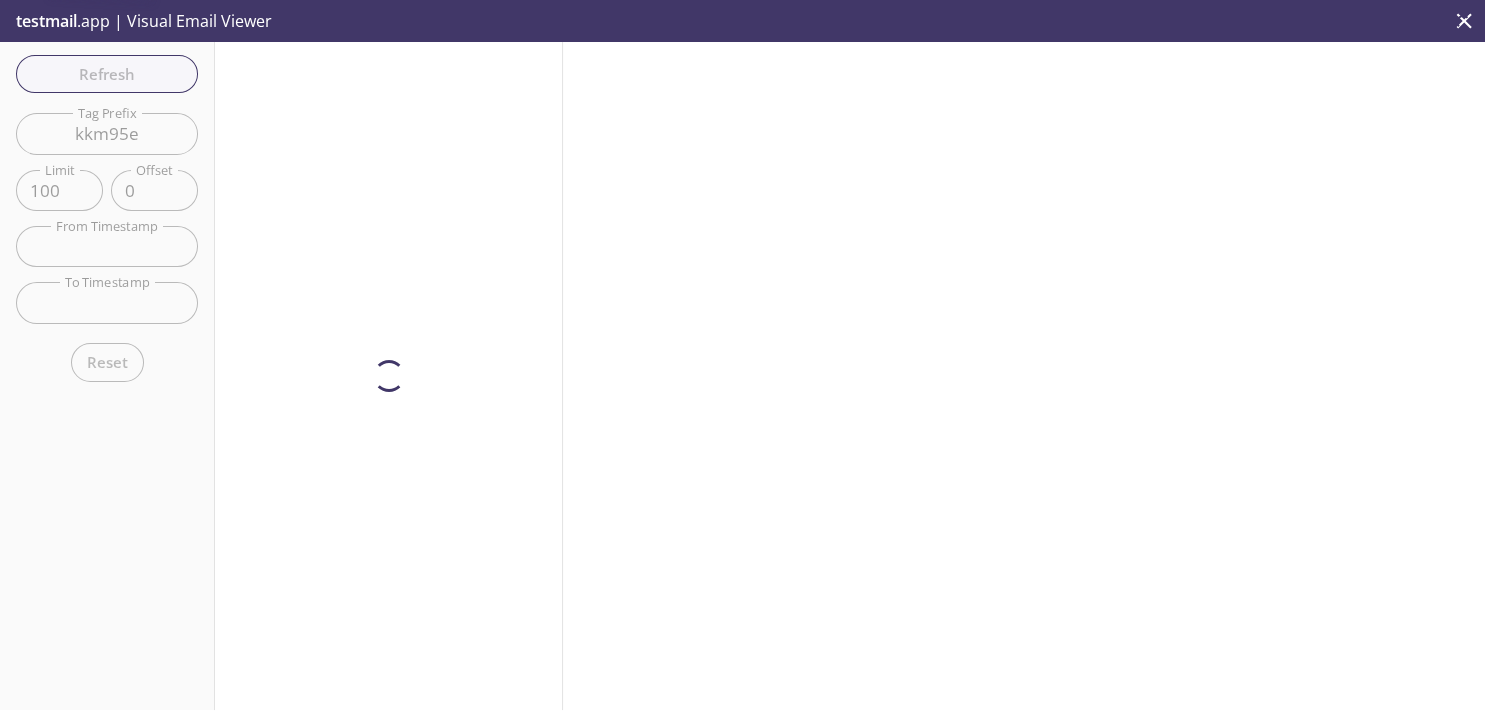 click on "Refresh Filters Tag Prefix kkm95e Tag Prefix Limit 100 Limit Offset 0 Offset From Timestamp From Timestamp To Timestamp To Timestamp Reset" at bounding box center [107, 376] 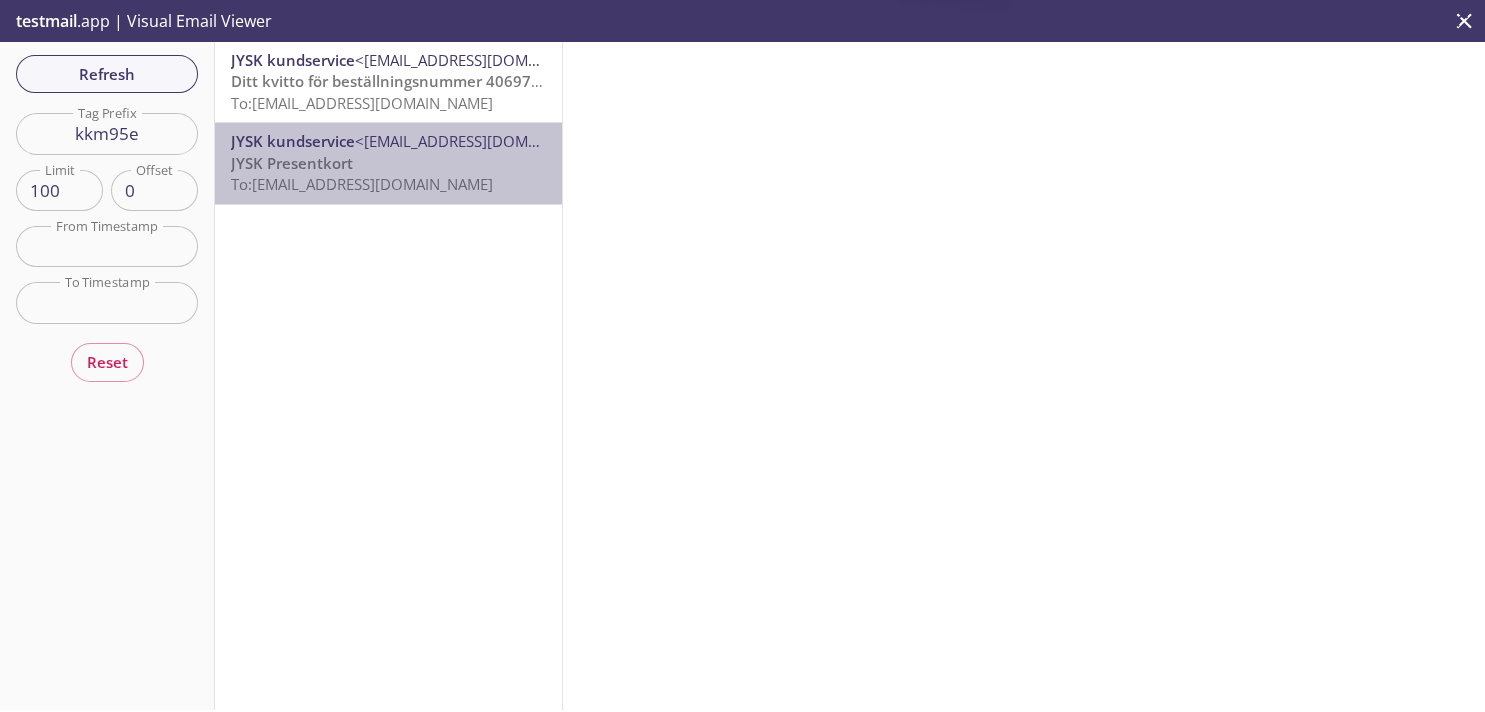 click on "JYSK Presentkort To:  [EMAIL_ADDRESS][DOMAIN_NAME]" at bounding box center (388, 174) 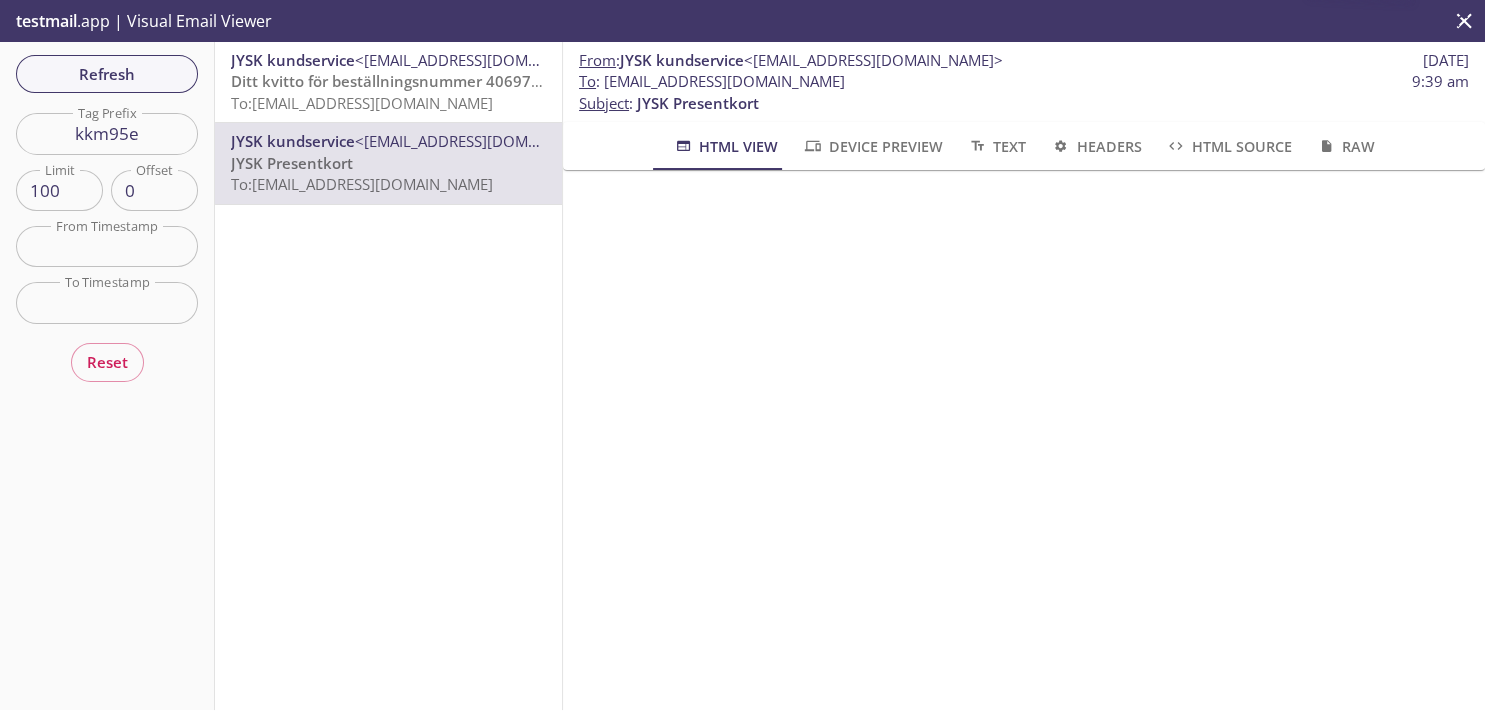 scroll, scrollTop: 348, scrollLeft: 0, axis: vertical 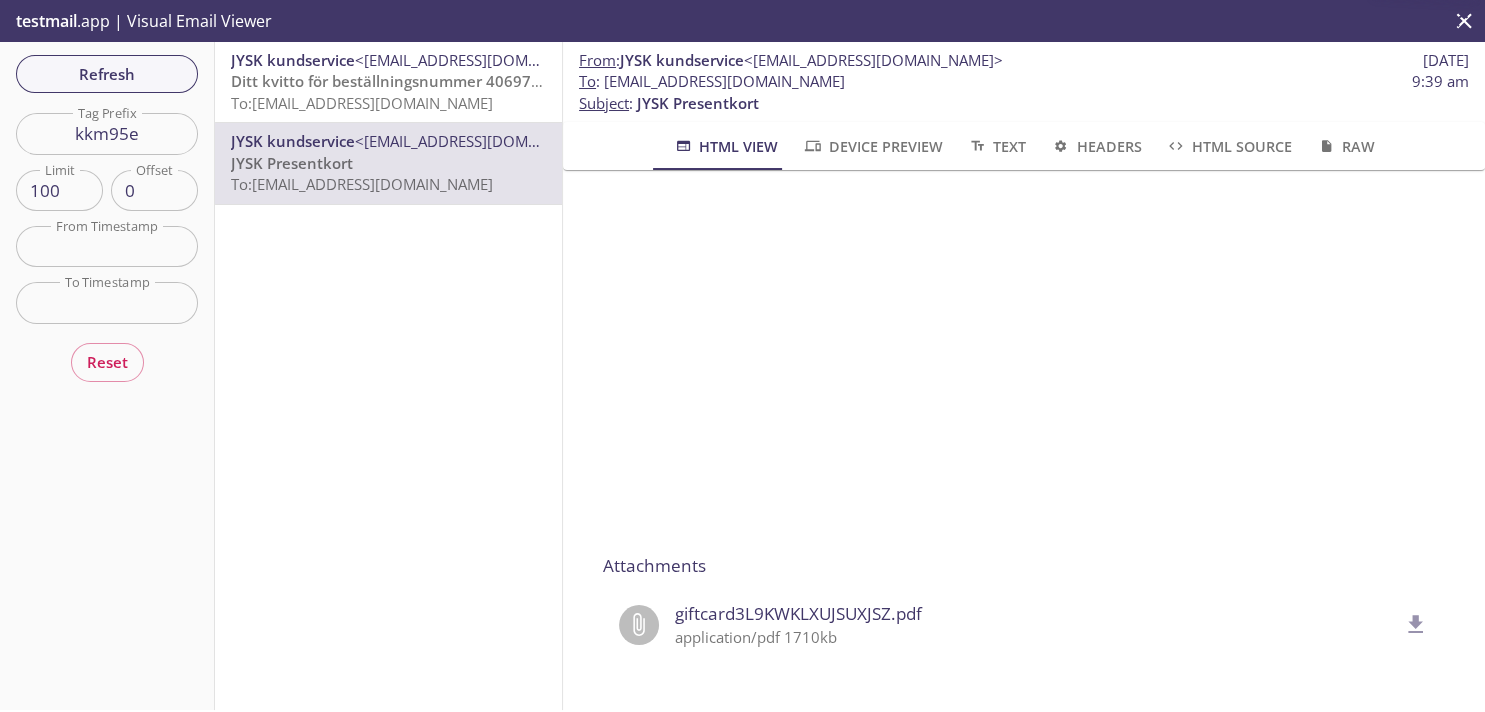 click 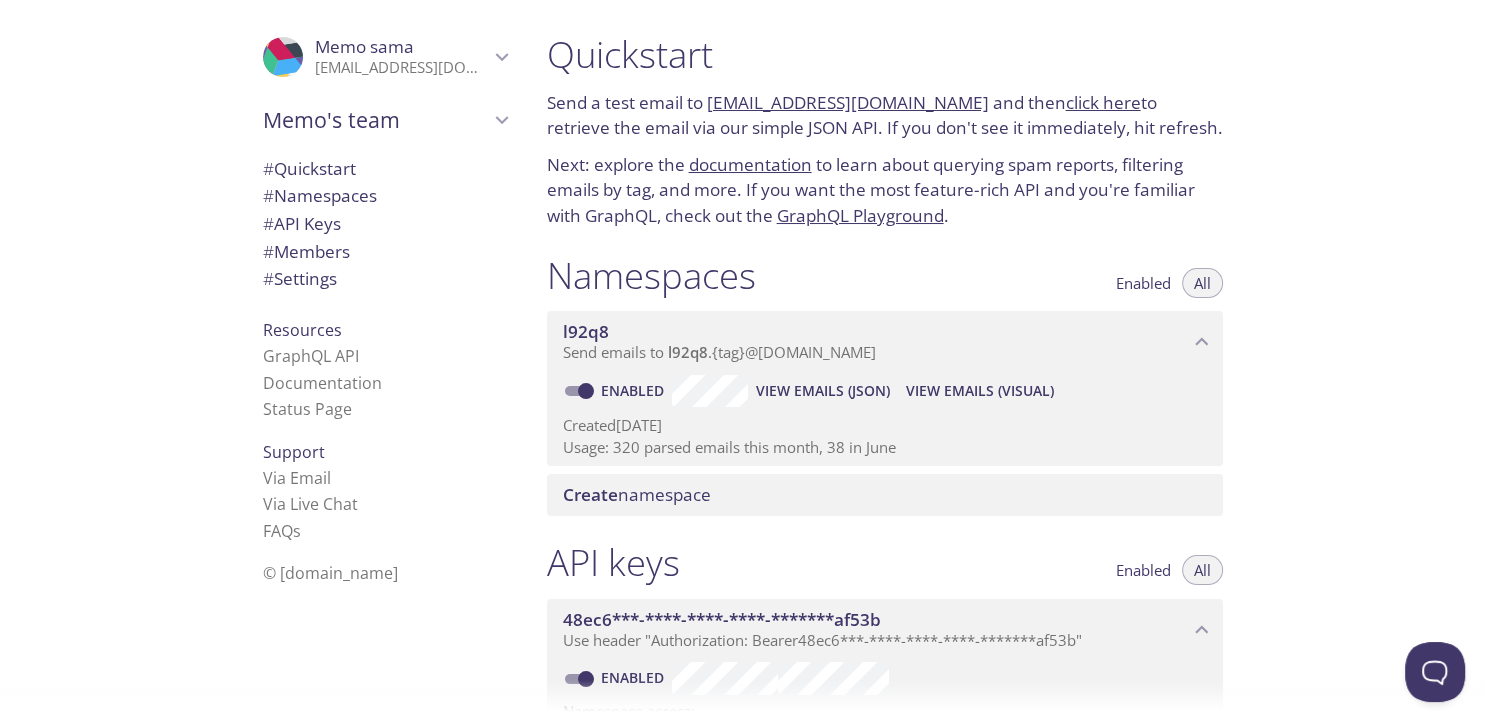 click on "Quickstart Send a test email to   [EMAIL_ADDRESS][DOMAIN_NAME]   and then  click here  to retrieve the email via our simple JSON API. If you don't see it immediately, hit refresh. Next: explore the   documentation   to learn about querying spam reports, filtering emails by tag, and more. If you want the most feature-rich API and you're familiar with GraphQL, check out the   GraphQL Playground . Namespaces Enabled All l92q8 Send emails to   l92q8 . {tag} @[DOMAIN_NAME] Enabled View Emails (JSON) View Emails (Visual) Created  [DATE] Usage: 320 parsed emails this month, 38 in June Create  namespace API keys Enabled All 48ec6***-****-****-****-*******af53b Use header "Authorization: Bearer  48ec6***-****-****-****-*******af53b " Enabled Namespace access: l92q8 Created  [DATE] Usage: 2,142 API calls this month Create  API key Members Admins All   ProfilePic Memo   sama [EMAIL_ADDRESS][DOMAIN_NAME] Joined  [DATE] Invite  a team member Settings Team (or organization) name: Memo's team Save Setup Billing:" at bounding box center [1008, 356] 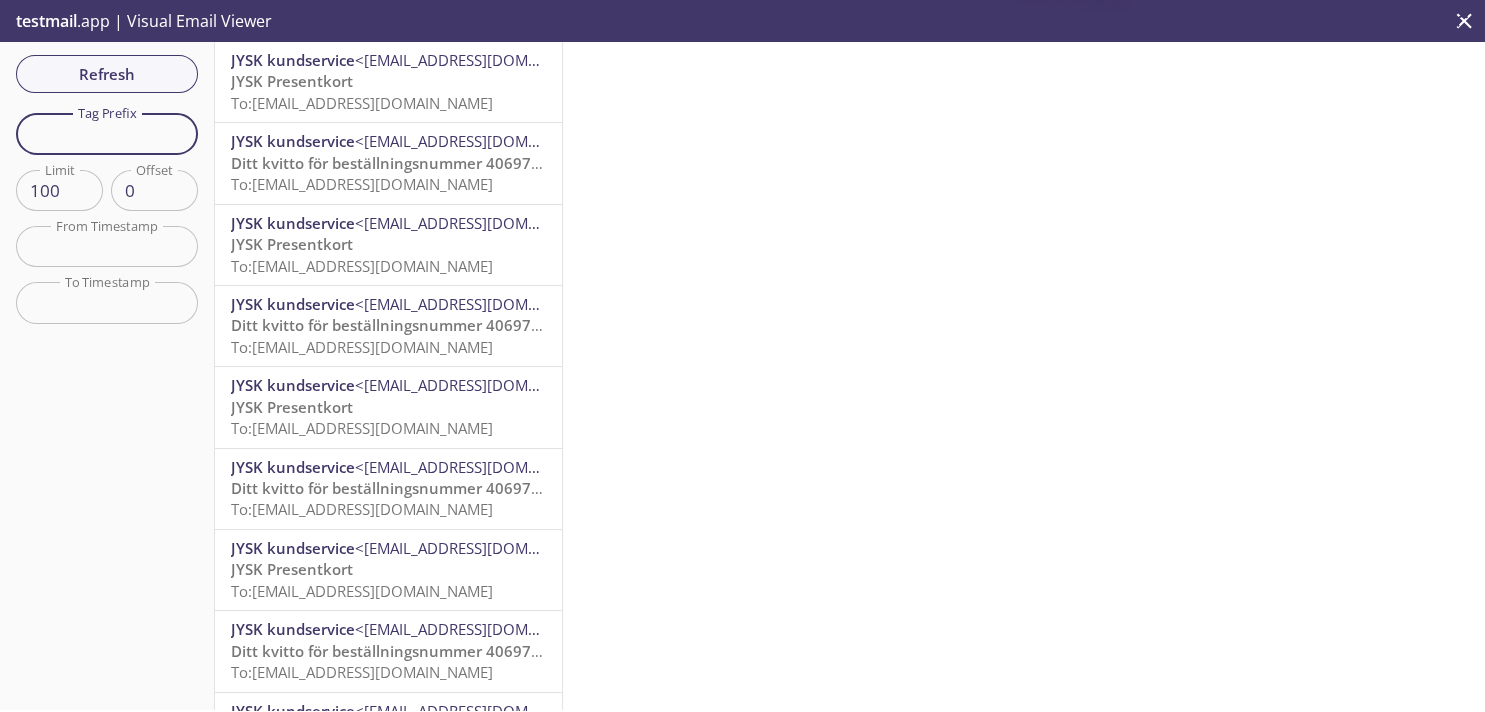 click at bounding box center [107, 133] 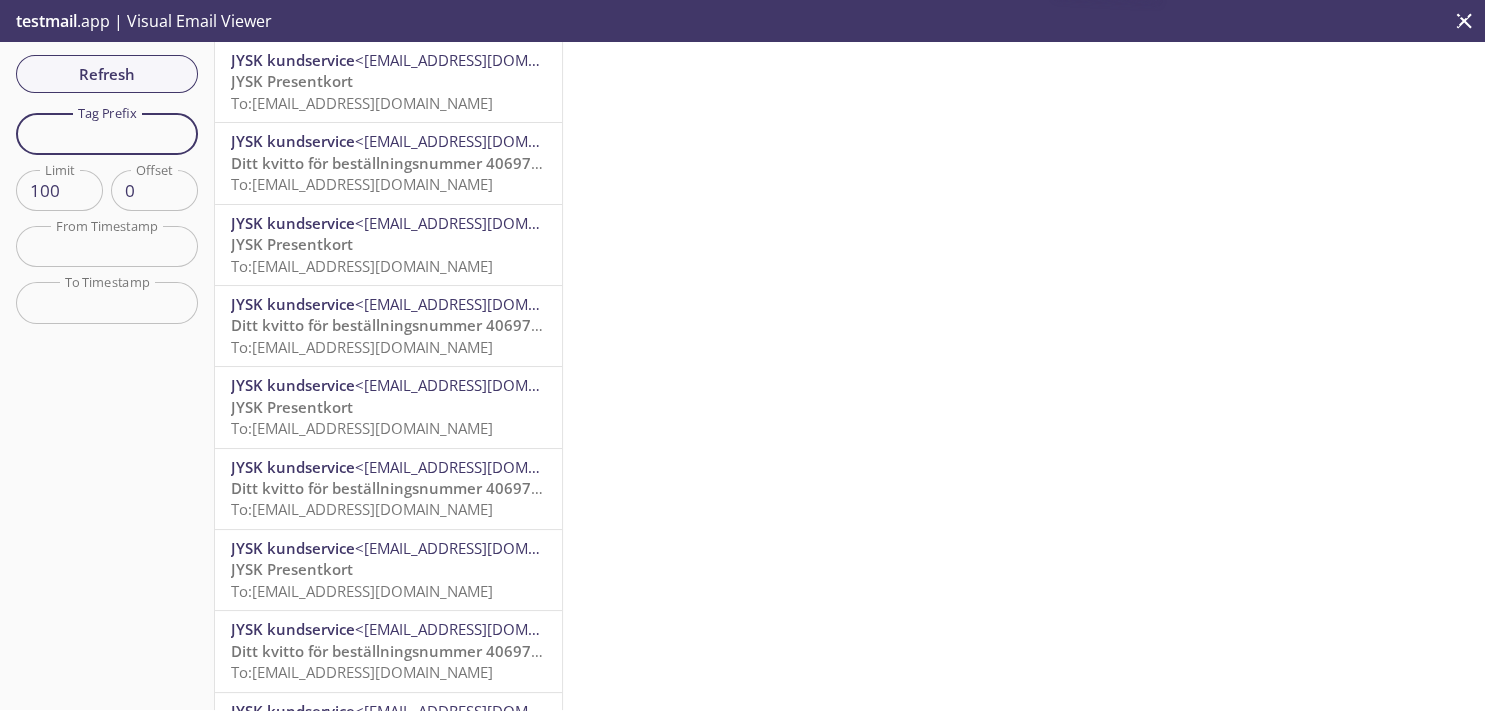 paste on "kkm95e" 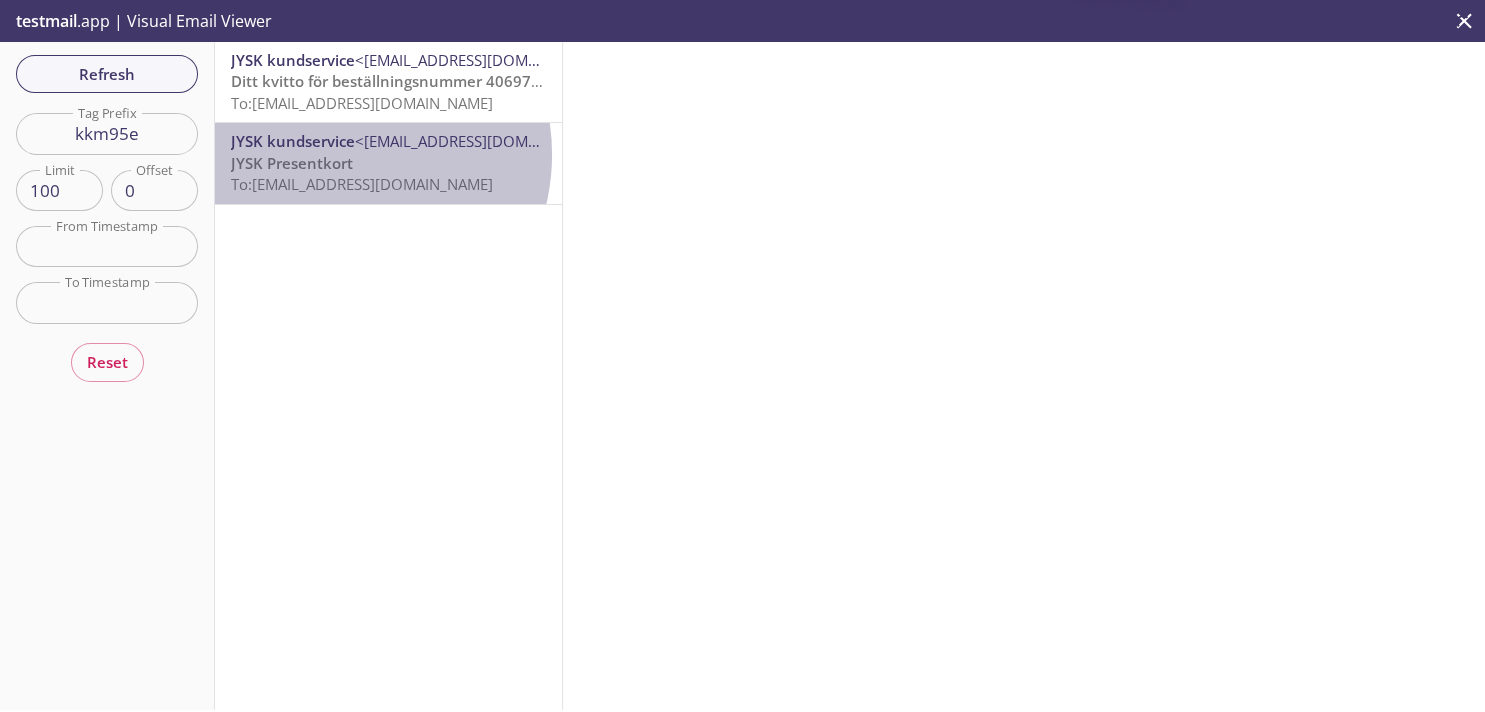 click on "JYSK Presentkort" at bounding box center (292, 163) 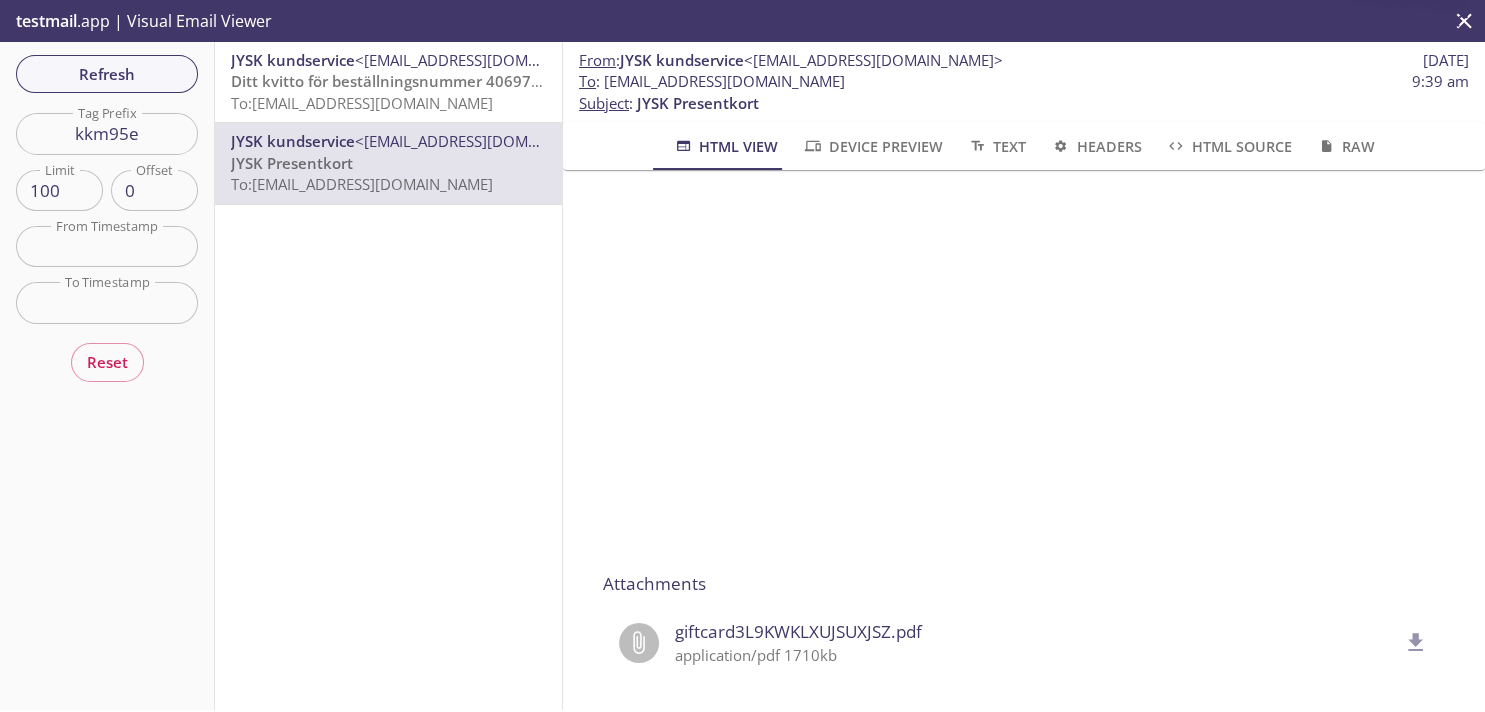 scroll, scrollTop: 348, scrollLeft: 0, axis: vertical 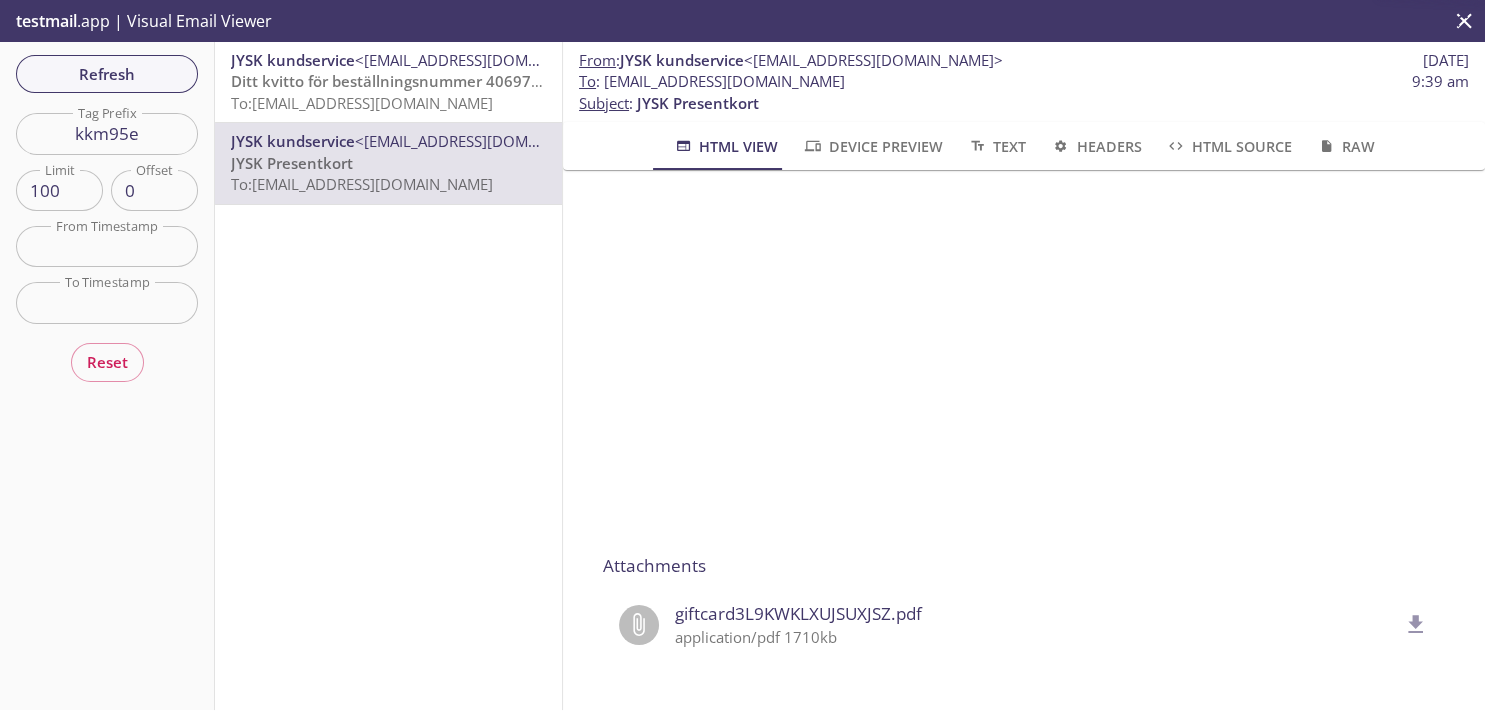 click 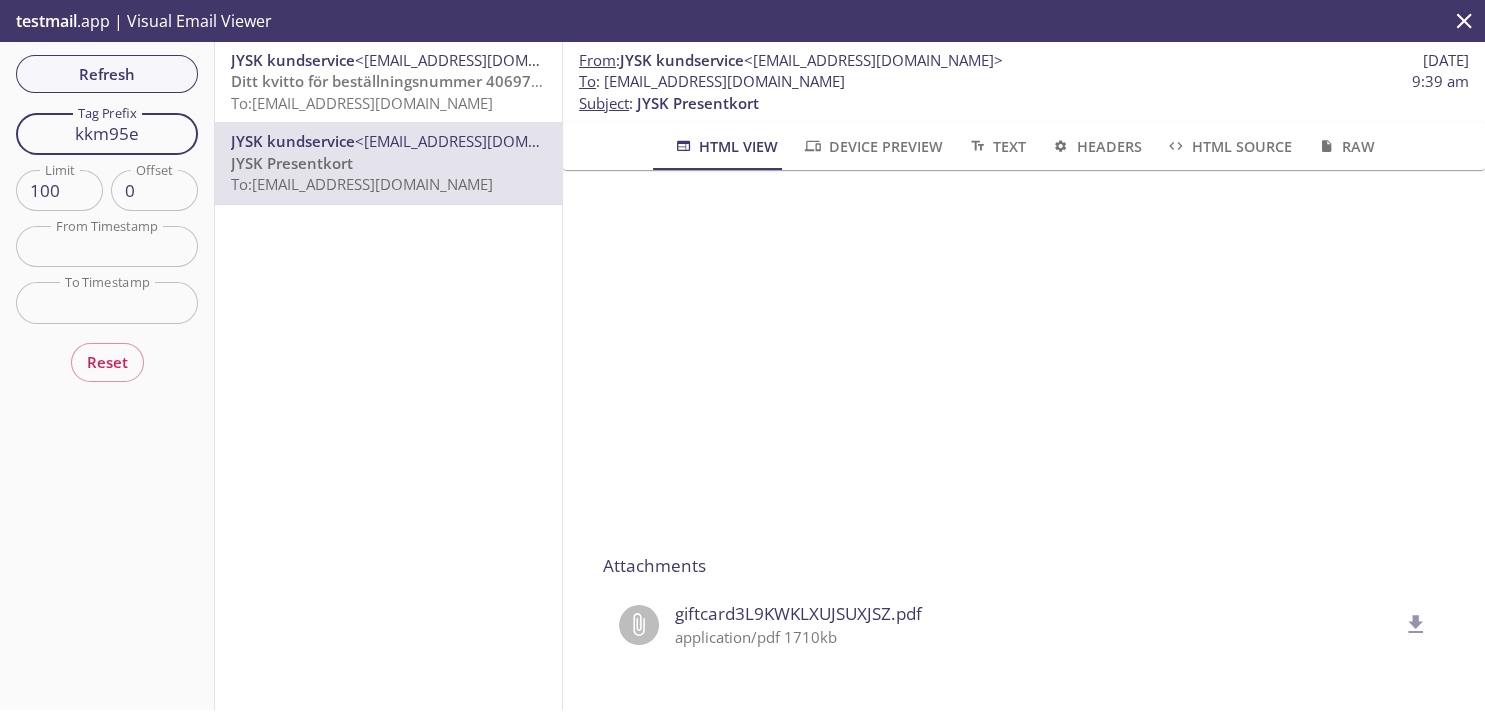 drag, startPoint x: 145, startPoint y: 138, endPoint x: 7, endPoint y: 134, distance: 138.05795 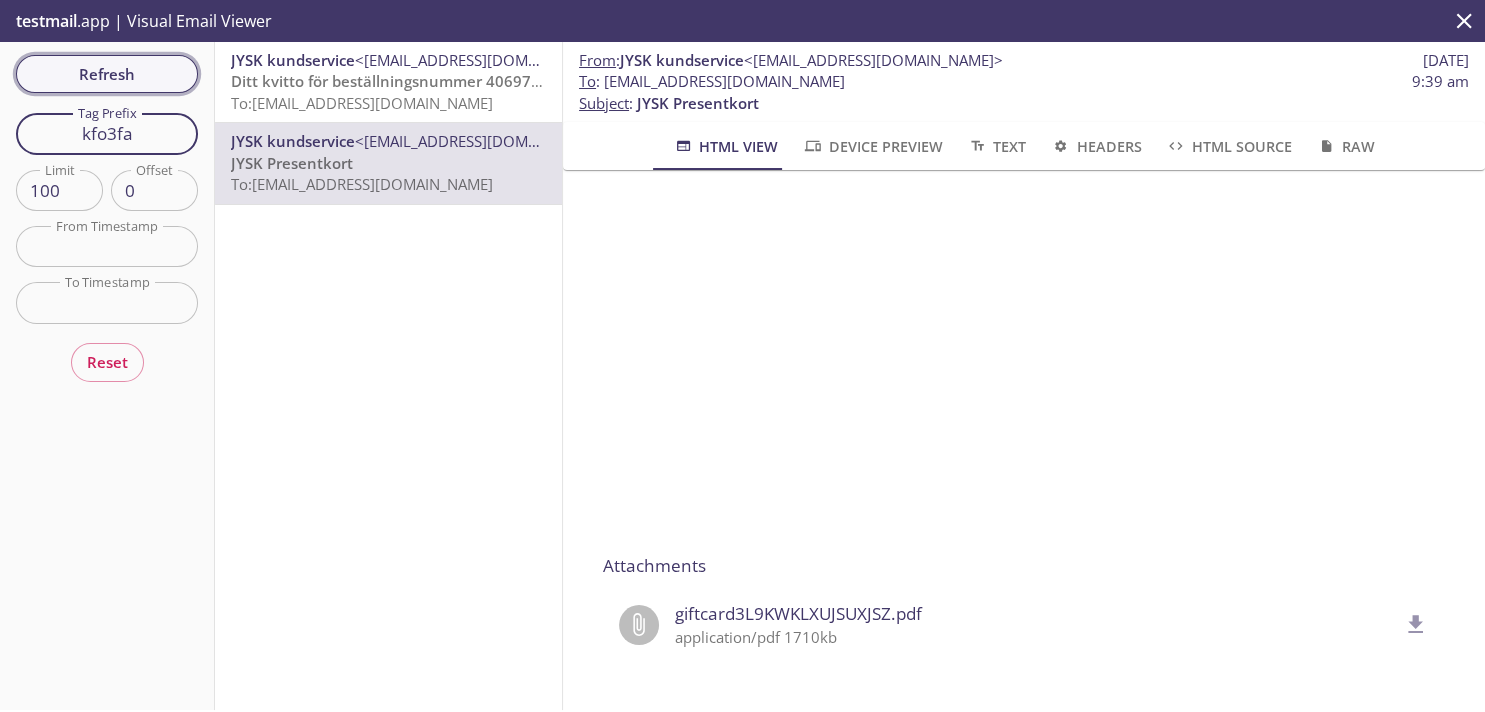 click on "Refresh" at bounding box center (107, 74) 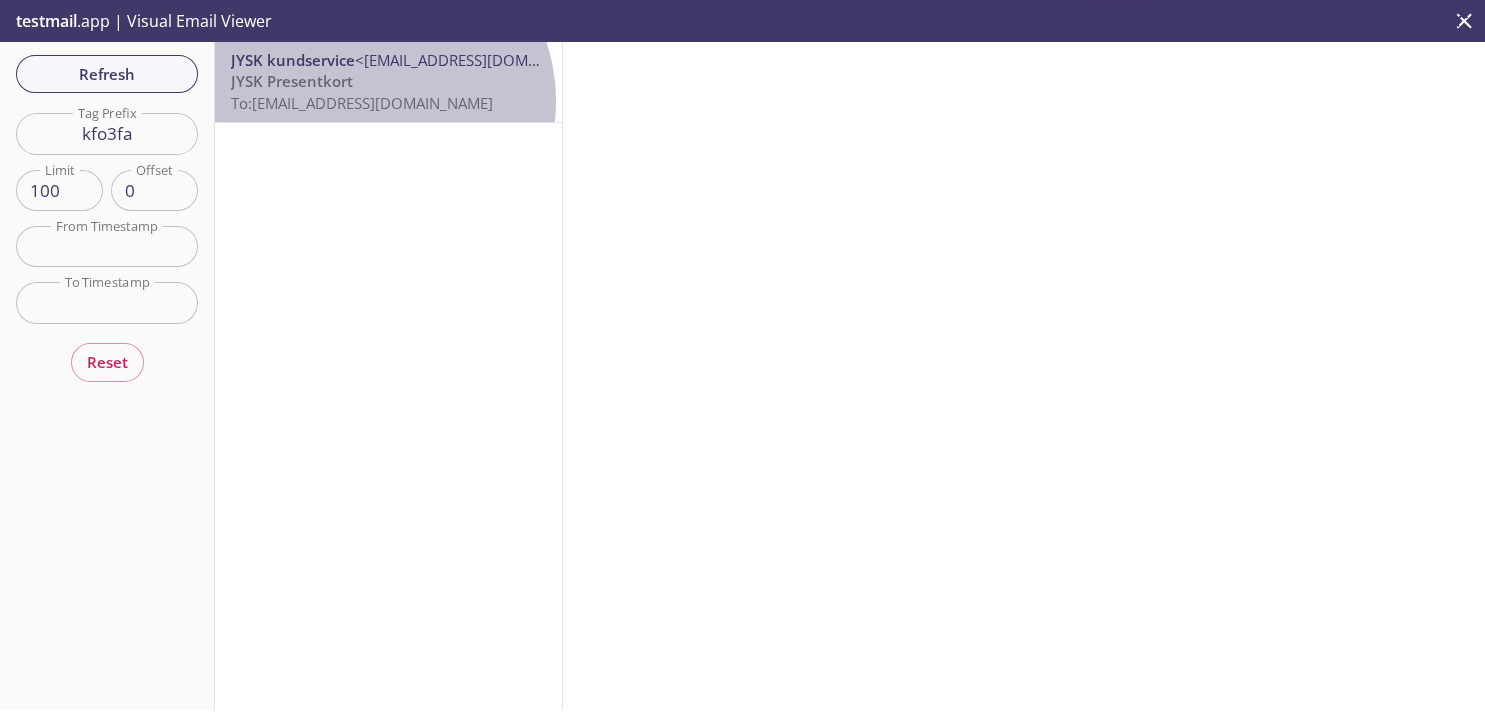 click on "To:  [EMAIL_ADDRESS][DOMAIN_NAME]" at bounding box center [362, 103] 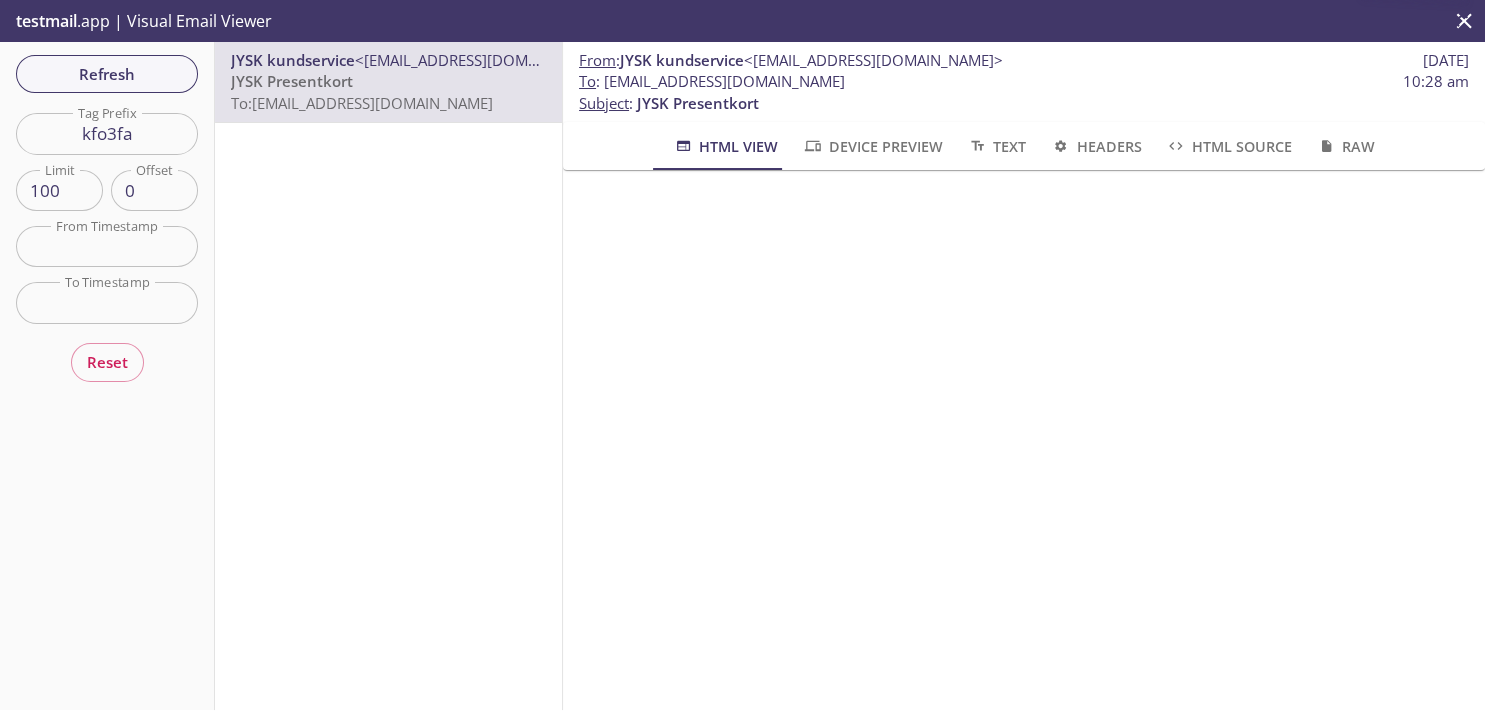 drag, startPoint x: 1452, startPoint y: 333, endPoint x: 1461, endPoint y: 362, distance: 30.364452 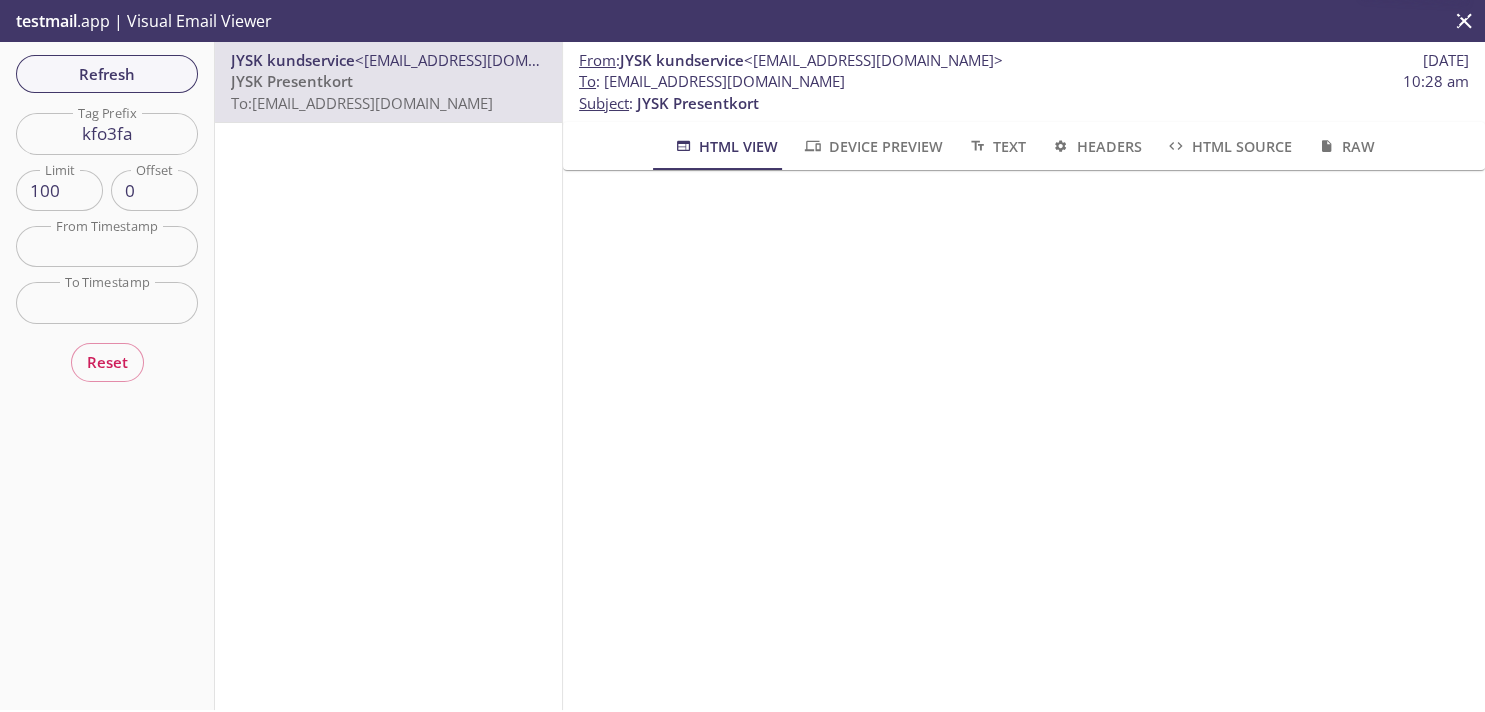 click on "Attachments giftcardF4CUSP6FBRVU2G9V.pdf application/pdf 1710kb" at bounding box center [1024, 440] 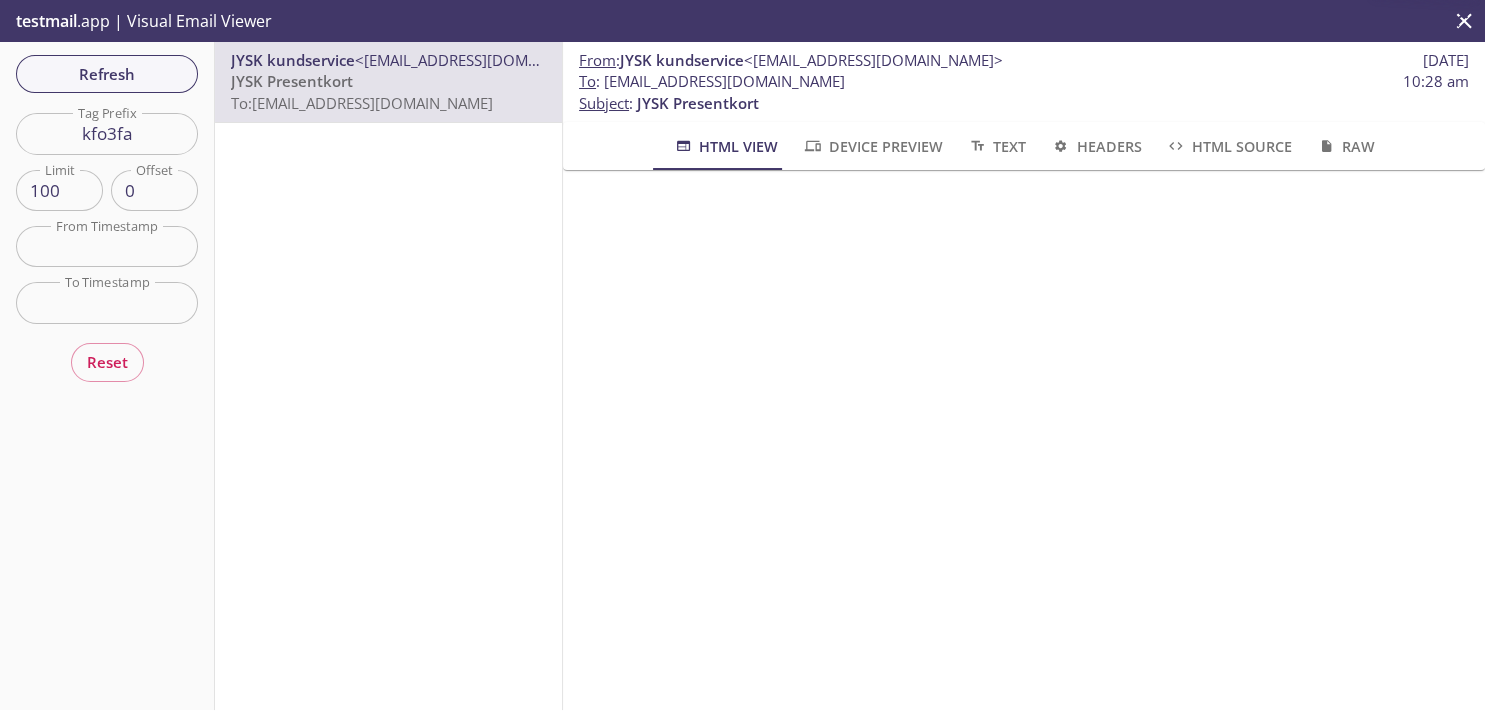scroll, scrollTop: 348, scrollLeft: 0, axis: vertical 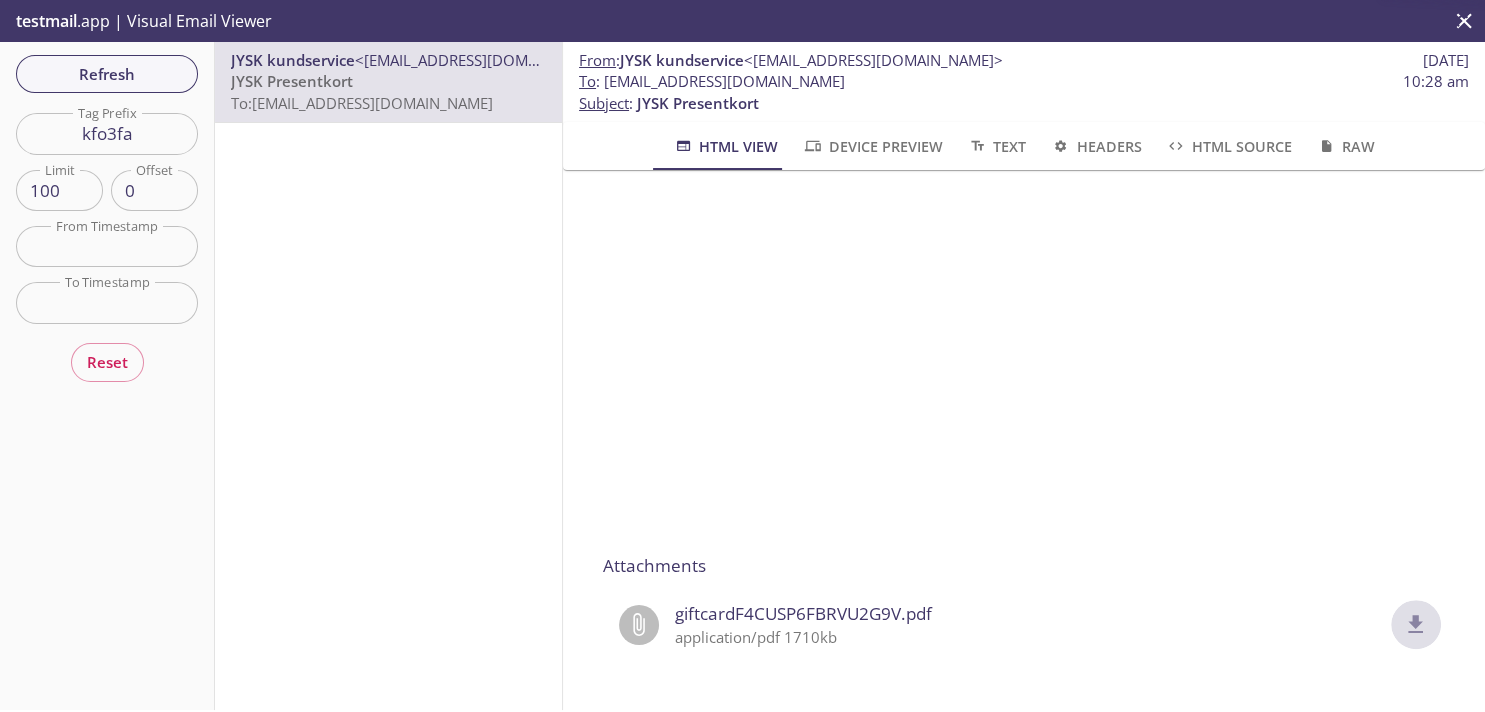 click 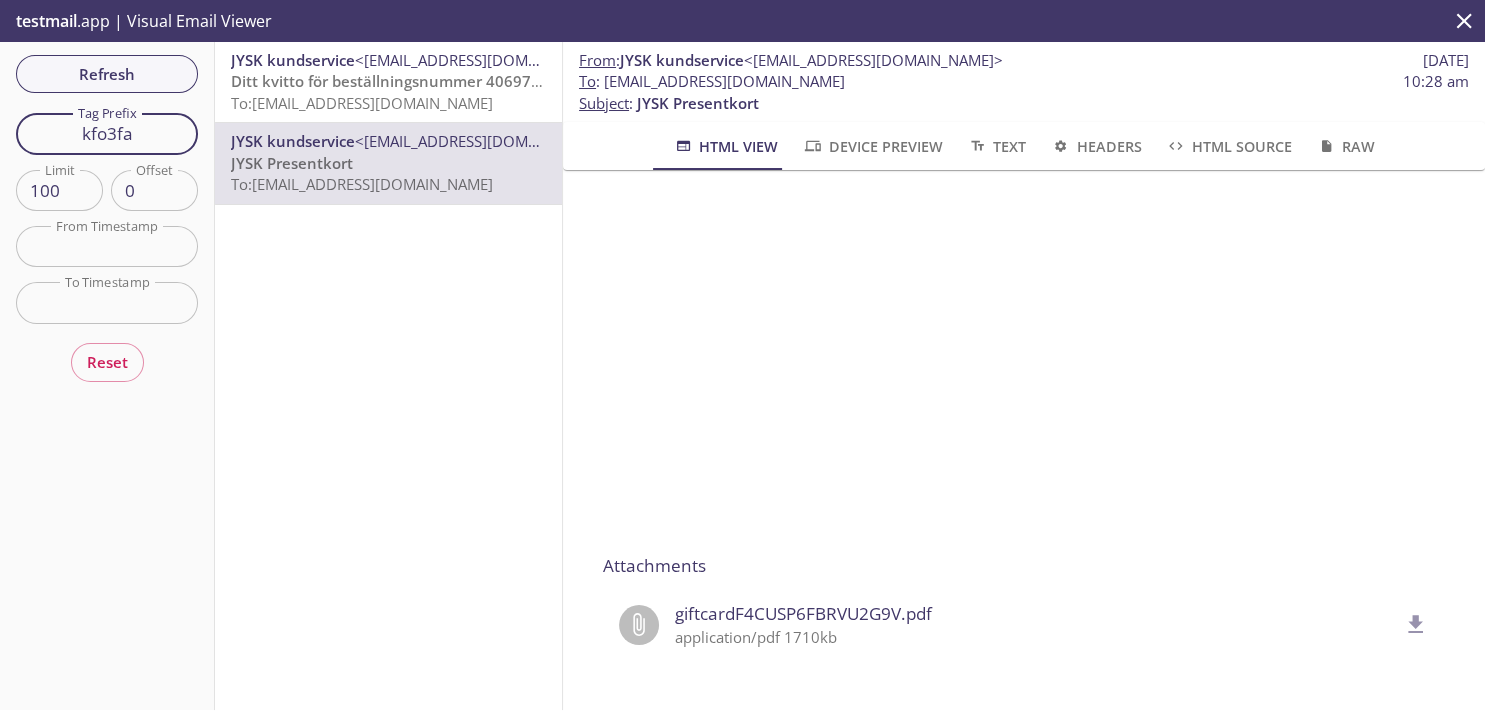 drag, startPoint x: 159, startPoint y: 142, endPoint x: 43, endPoint y: 155, distance: 116.72617 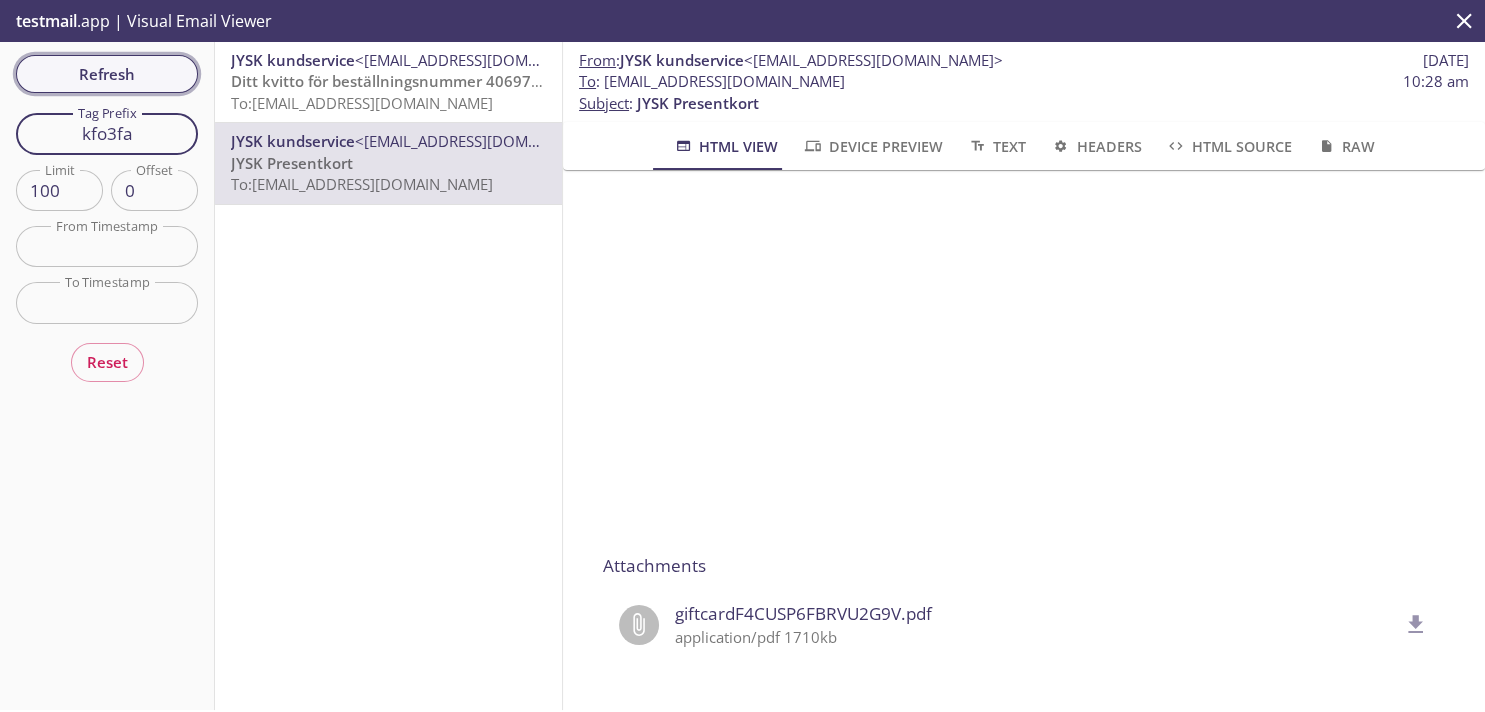 click on "Refresh" at bounding box center (107, 74) 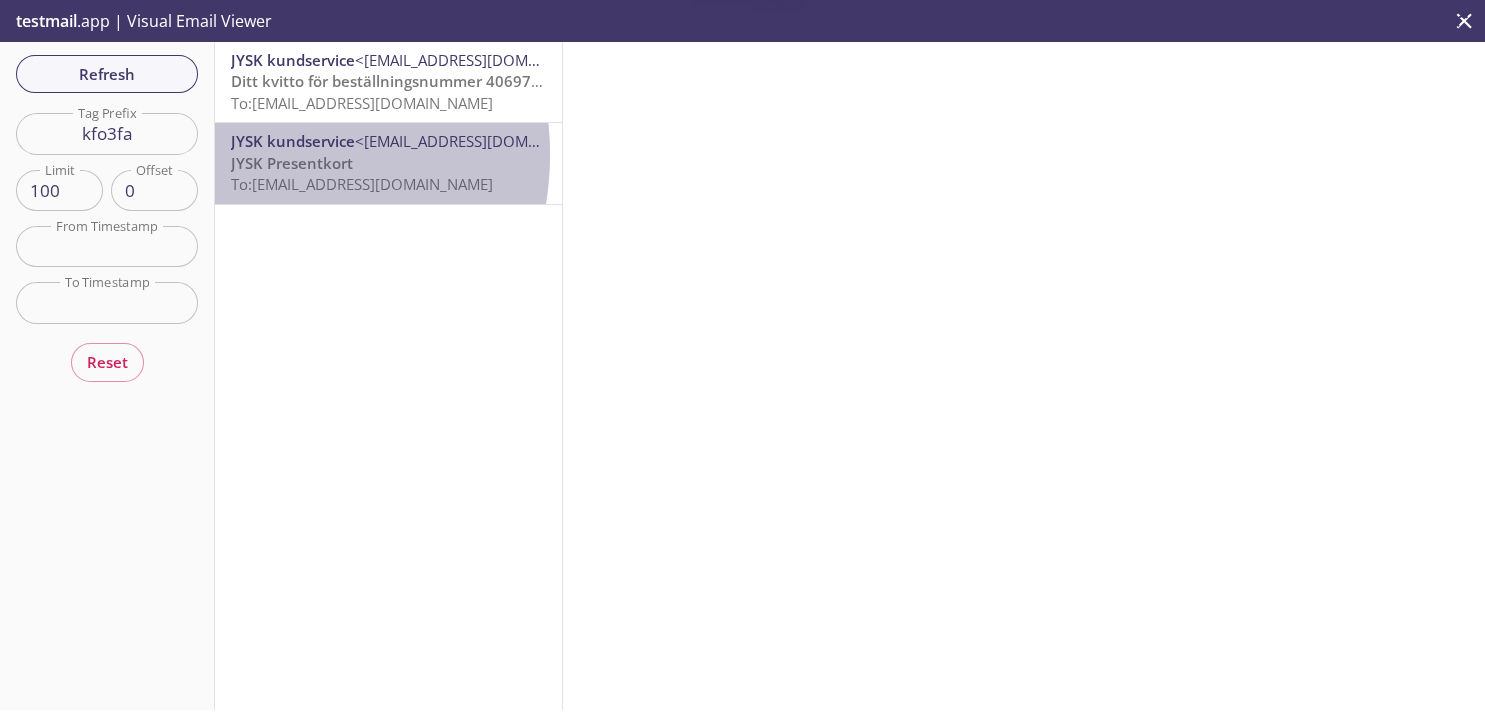 click on "JYSK Presentkort" at bounding box center (292, 163) 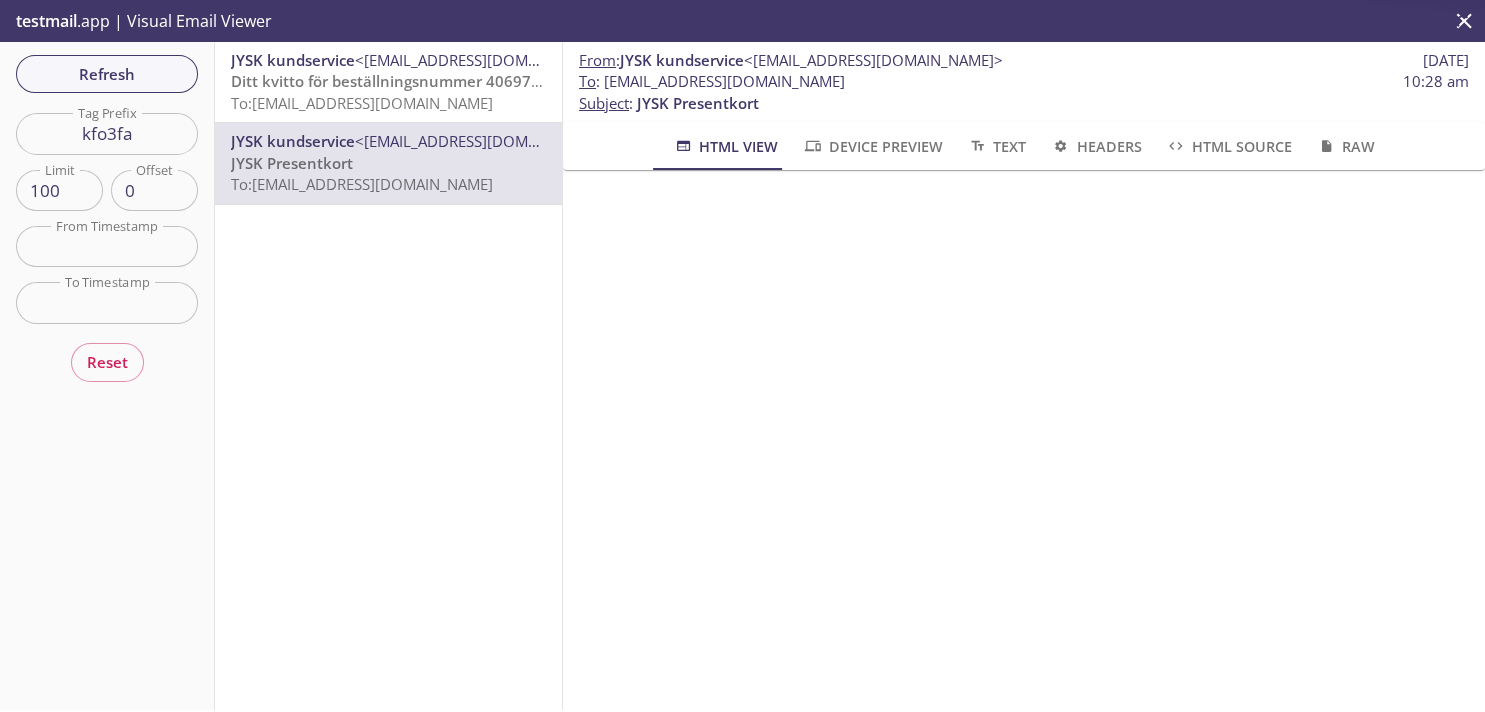 scroll, scrollTop: 348, scrollLeft: 0, axis: vertical 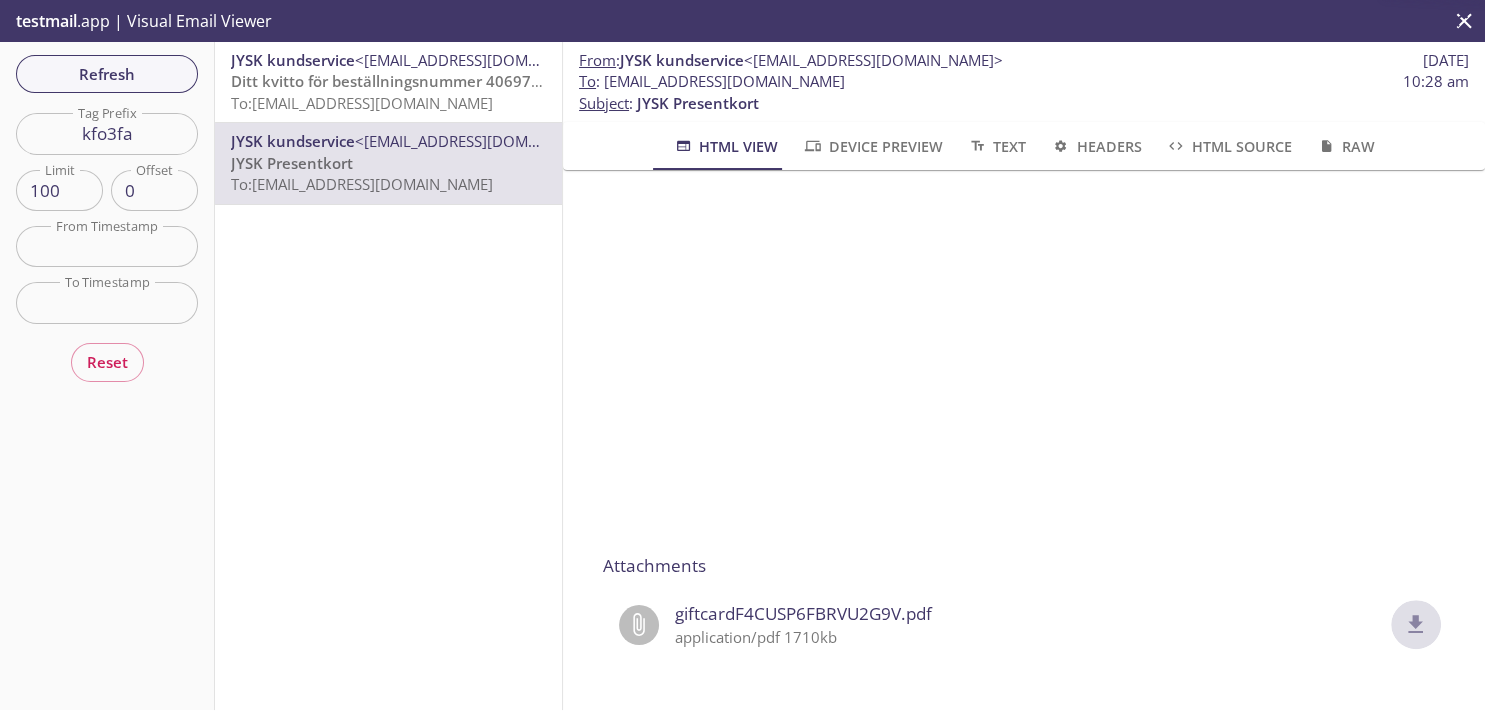 click at bounding box center (1416, 625) 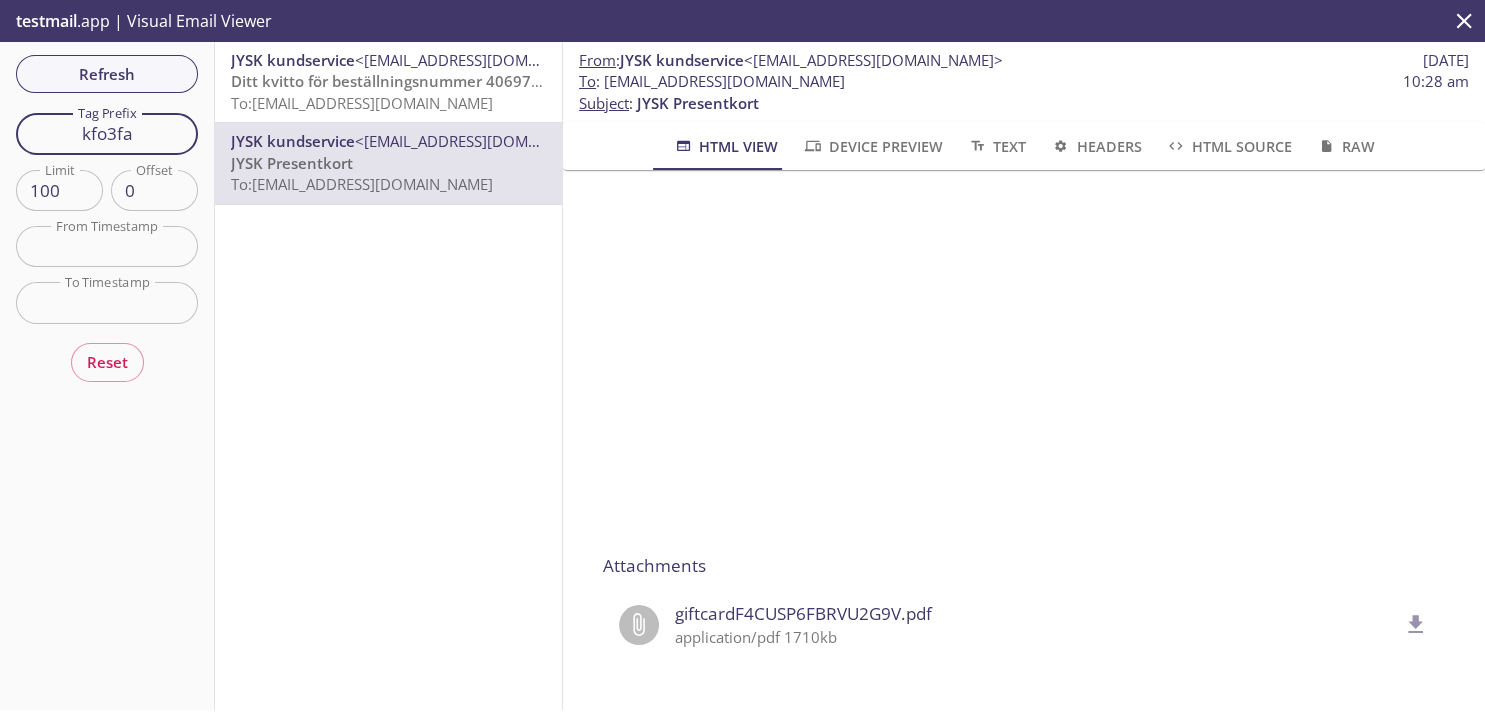 drag, startPoint x: 148, startPoint y: 134, endPoint x: 3, endPoint y: 138, distance: 145.05516 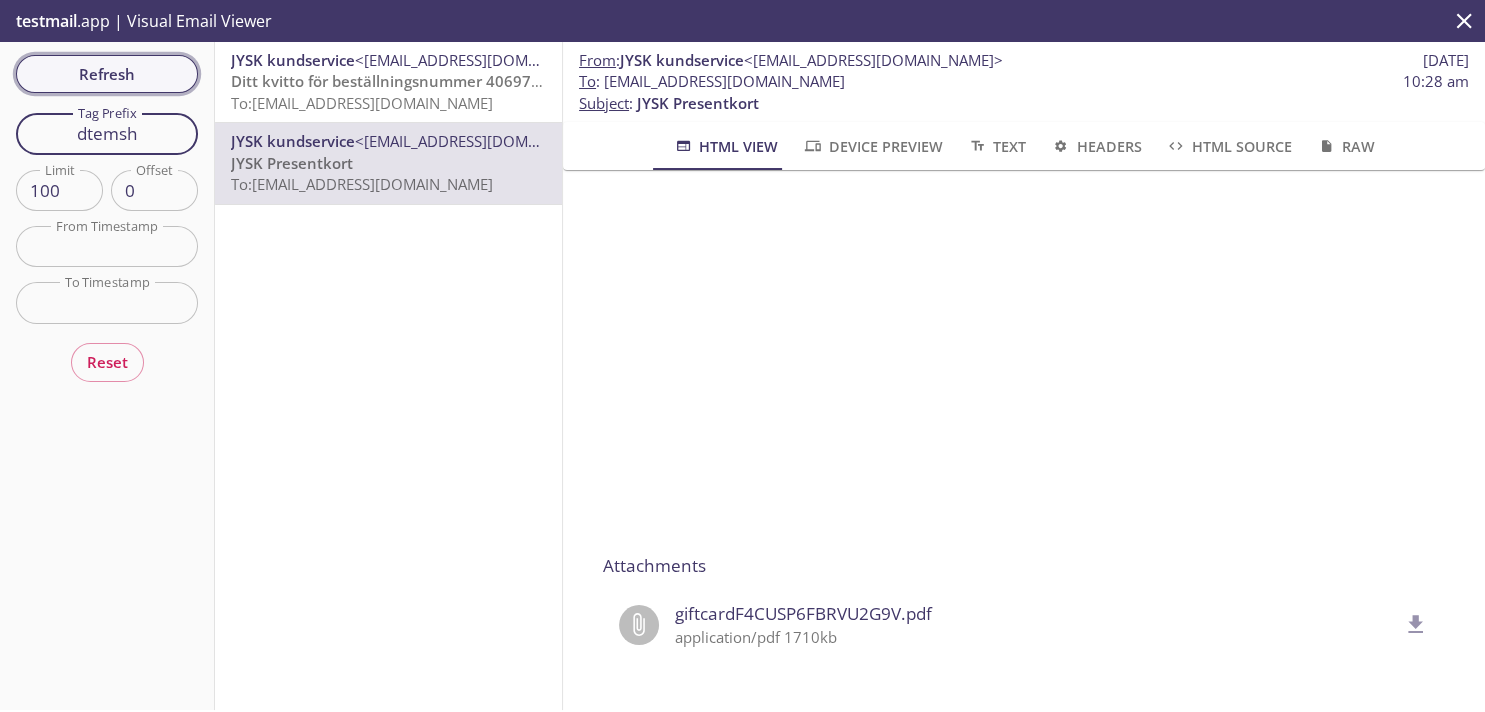click on "Refresh" at bounding box center (107, 74) 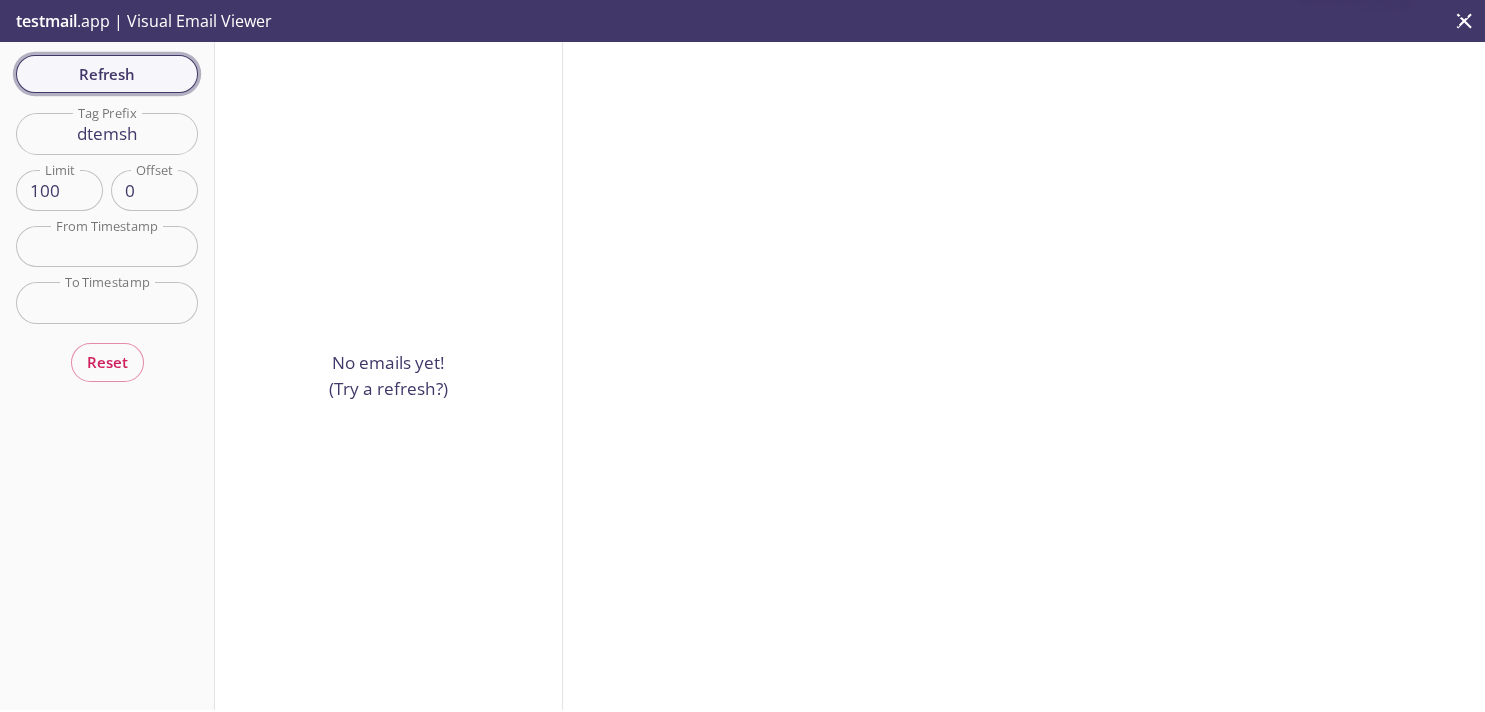 click on "Refresh" at bounding box center [107, 74] 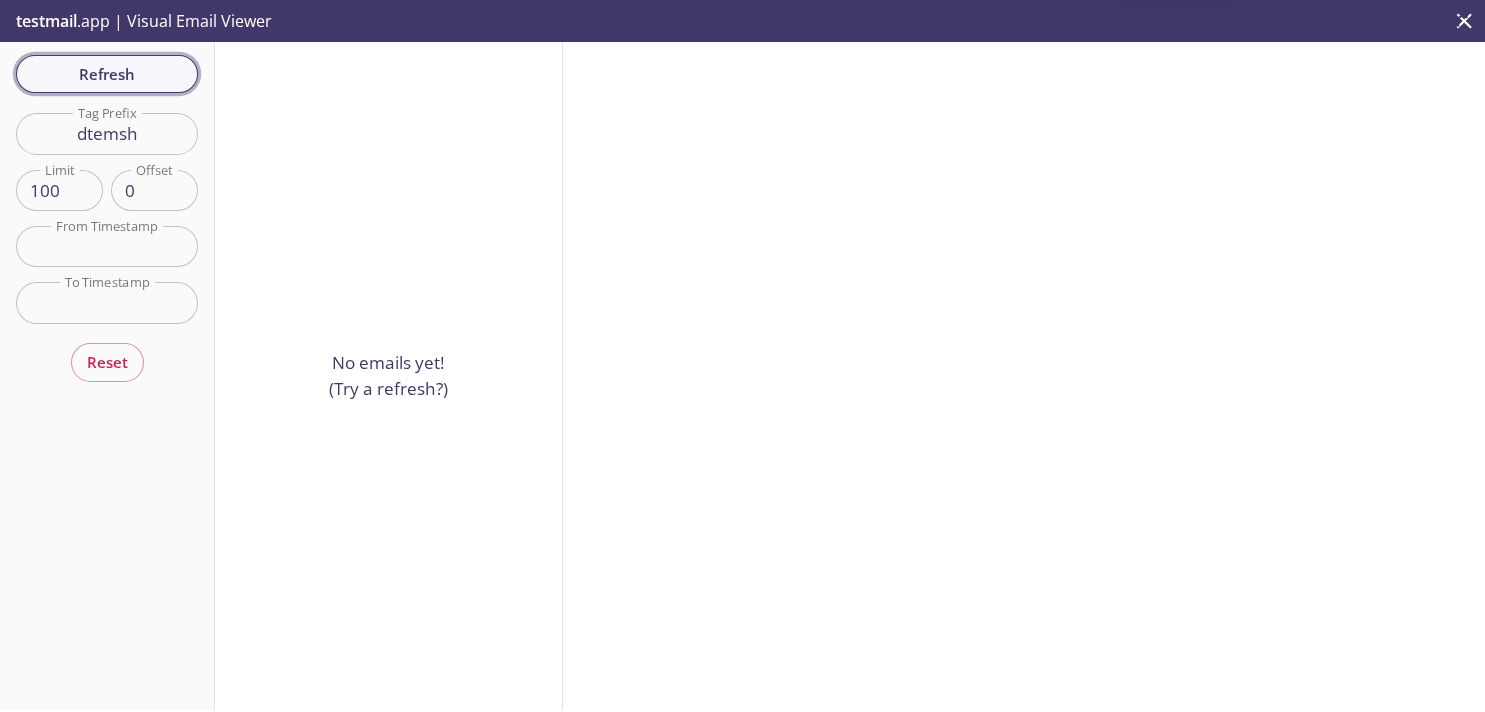 click on "Refresh" at bounding box center [107, 74] 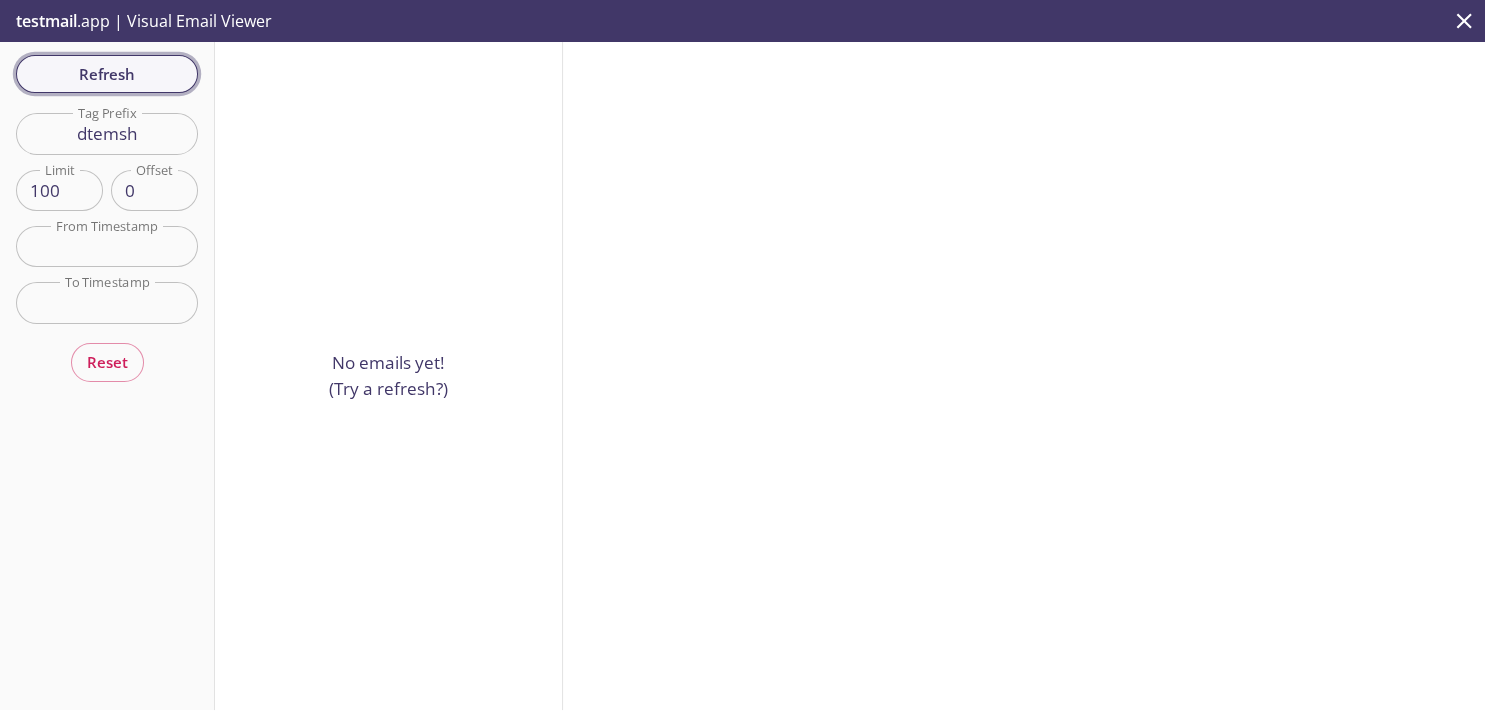 click on "Refresh" at bounding box center (107, 74) 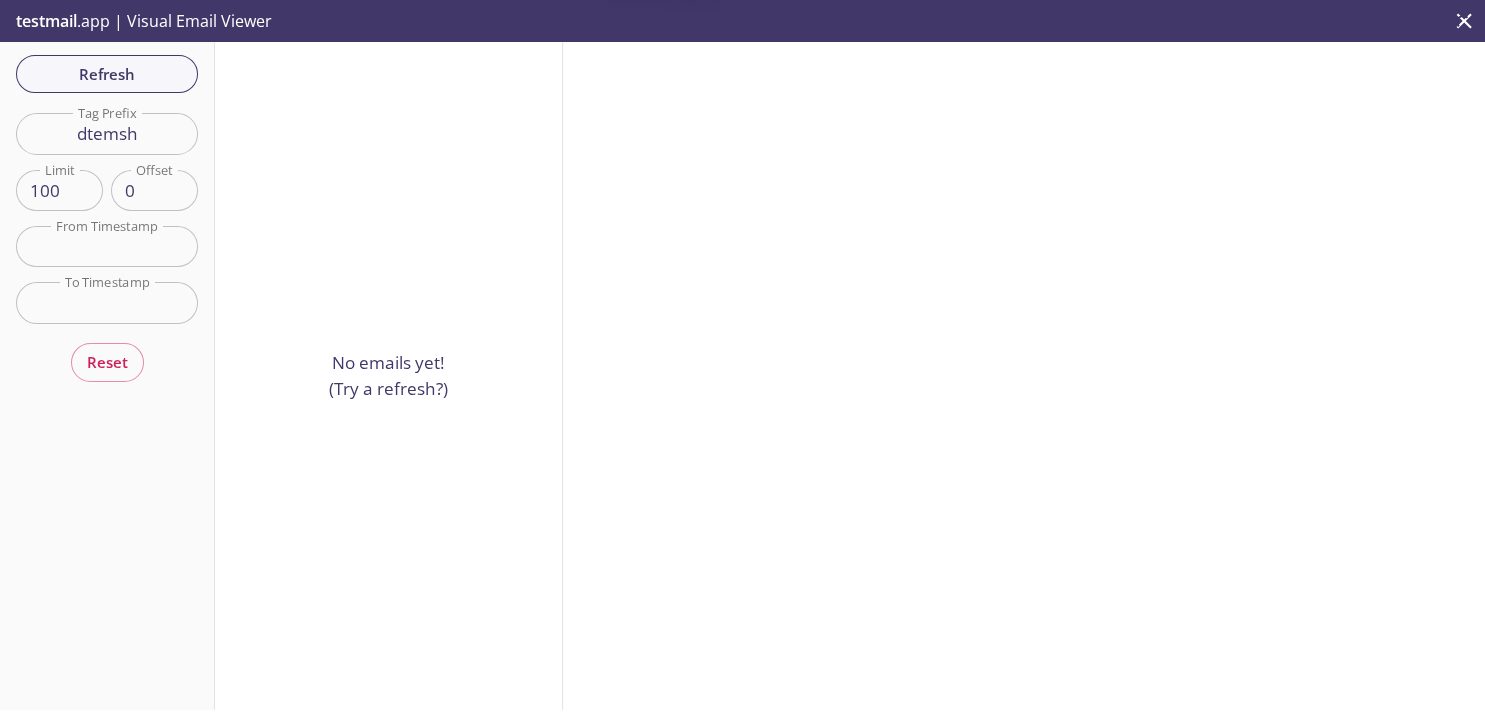 click on "Refresh" at bounding box center (107, 74) 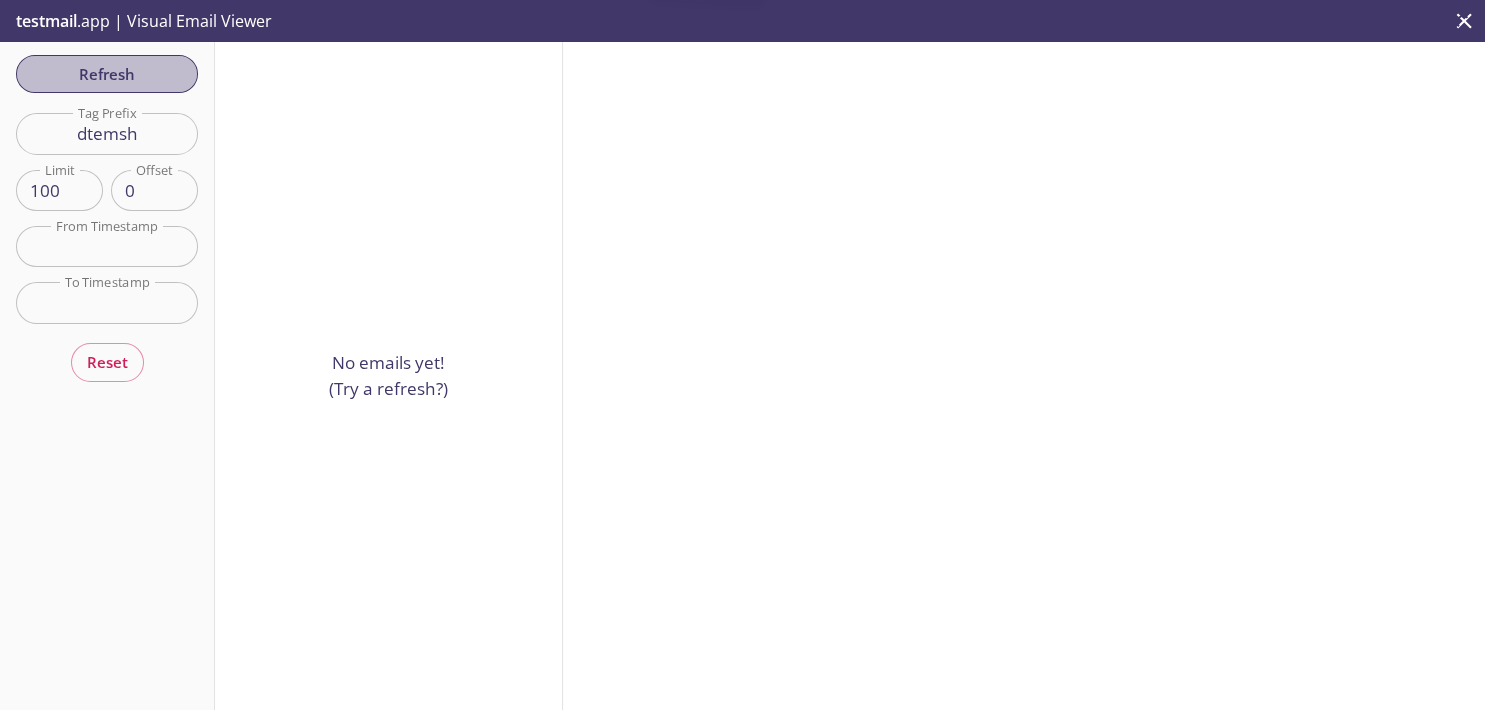click on "Refresh" at bounding box center (107, 74) 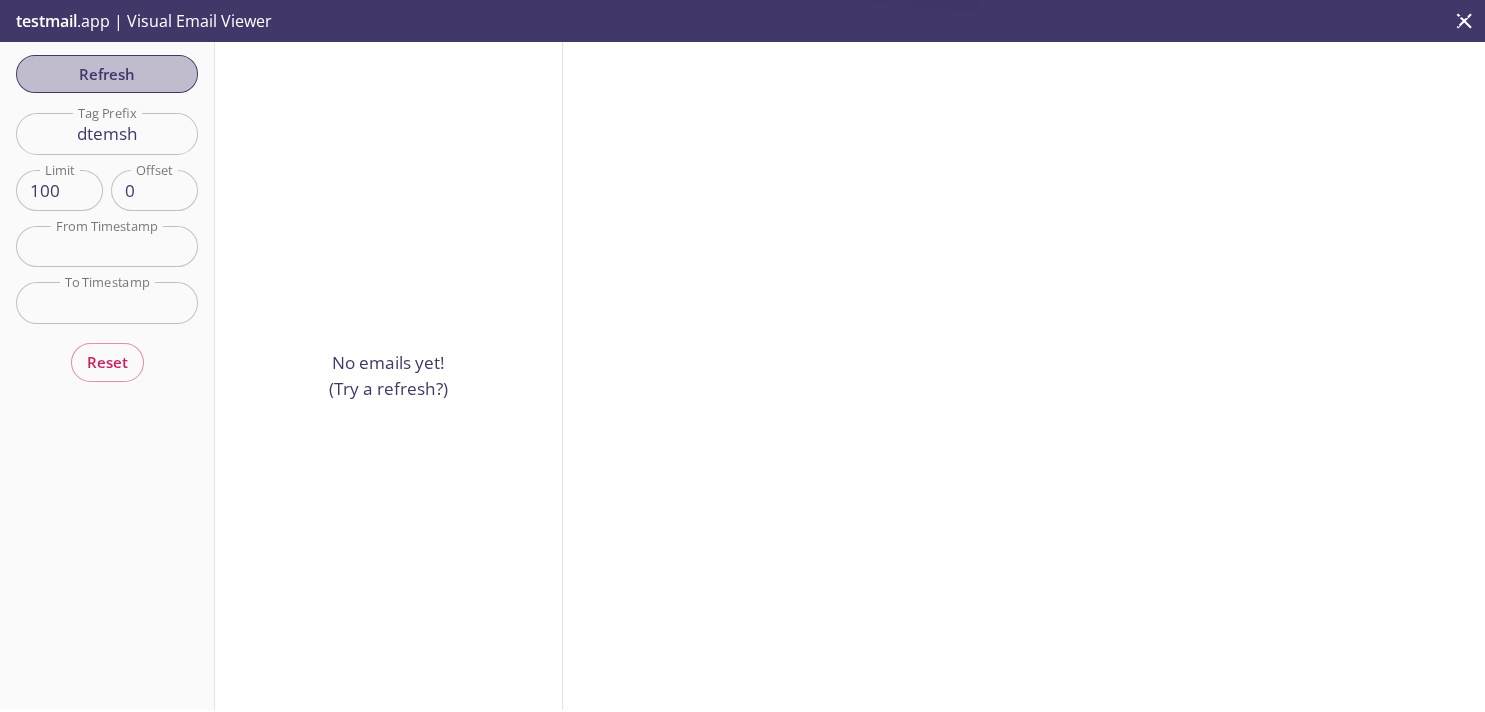 click on "Refresh" at bounding box center [107, 74] 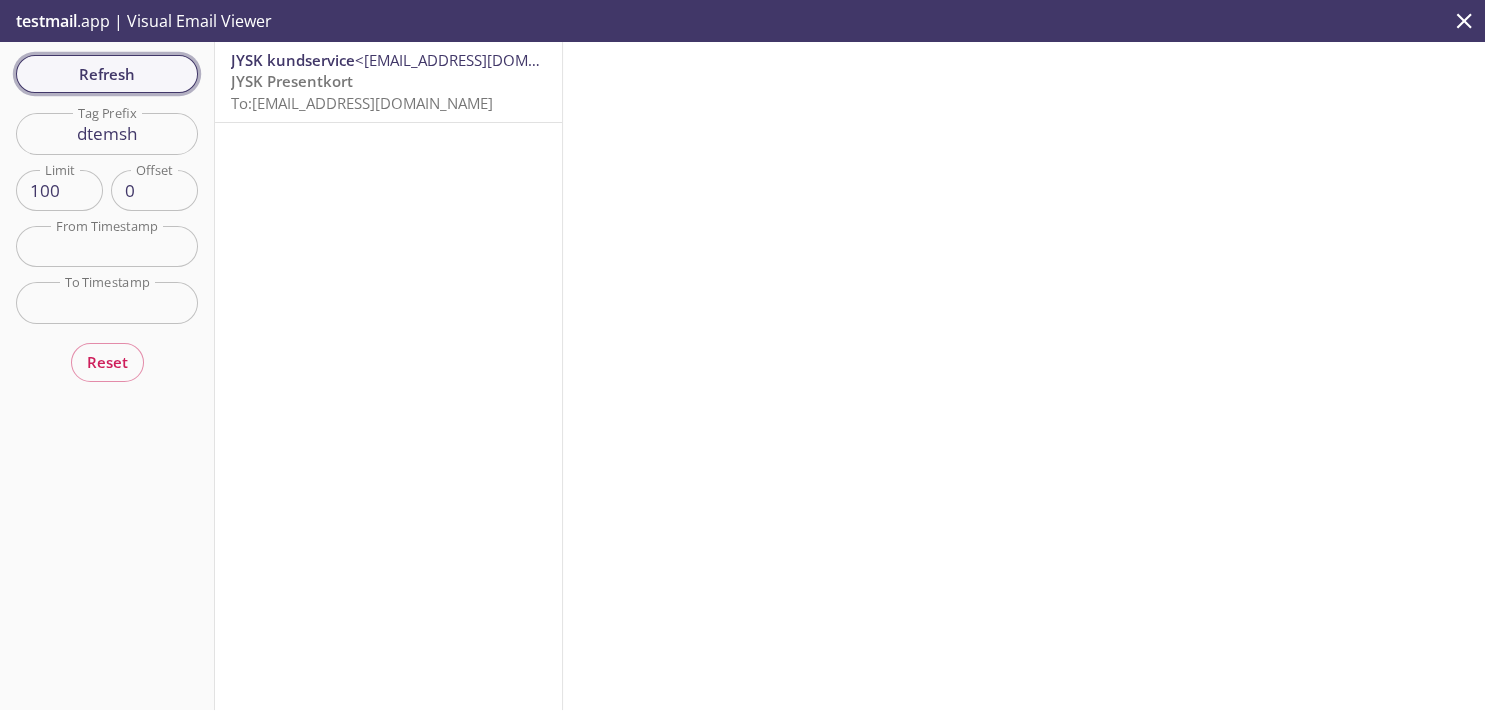 click on "Refresh" at bounding box center [107, 74] 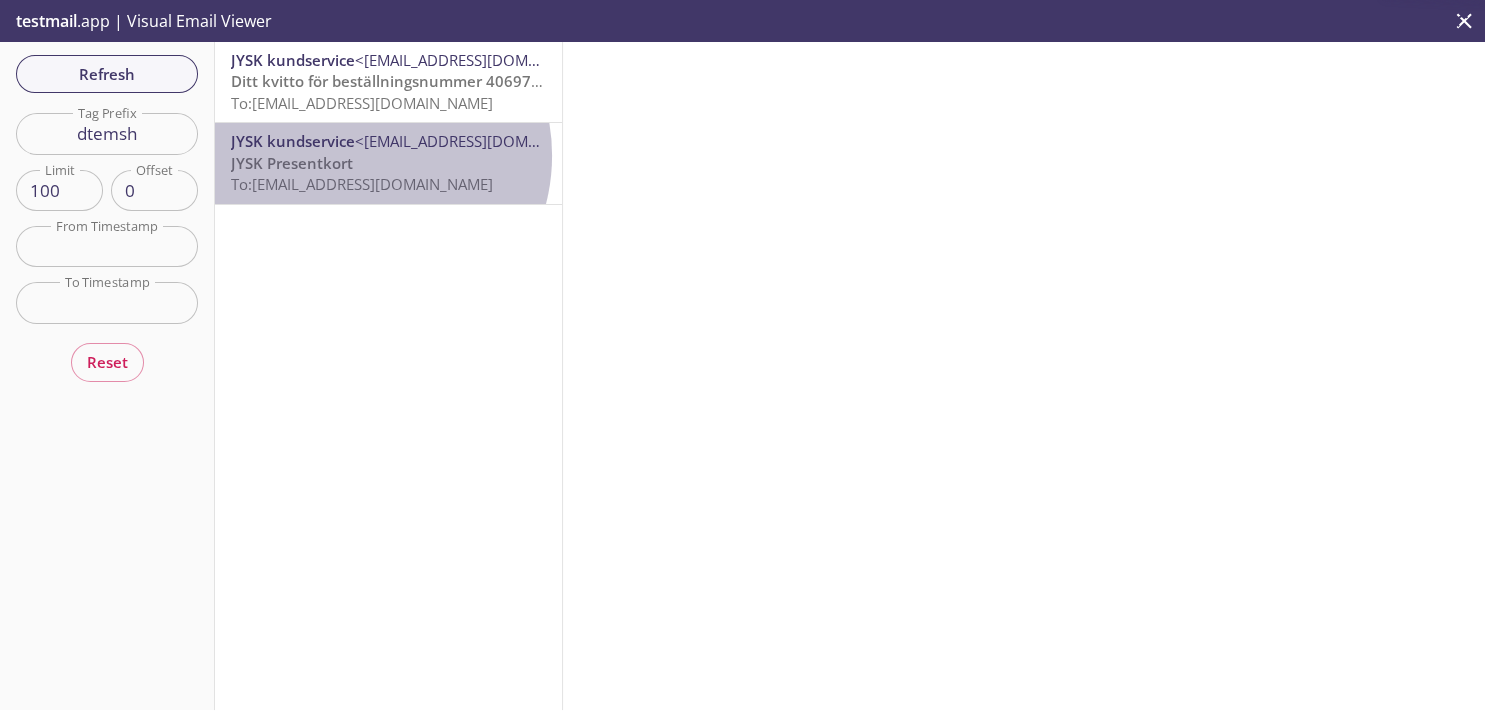 click on "JYSK Presentkort To:  [EMAIL_ADDRESS][DOMAIN_NAME]" at bounding box center [388, 174] 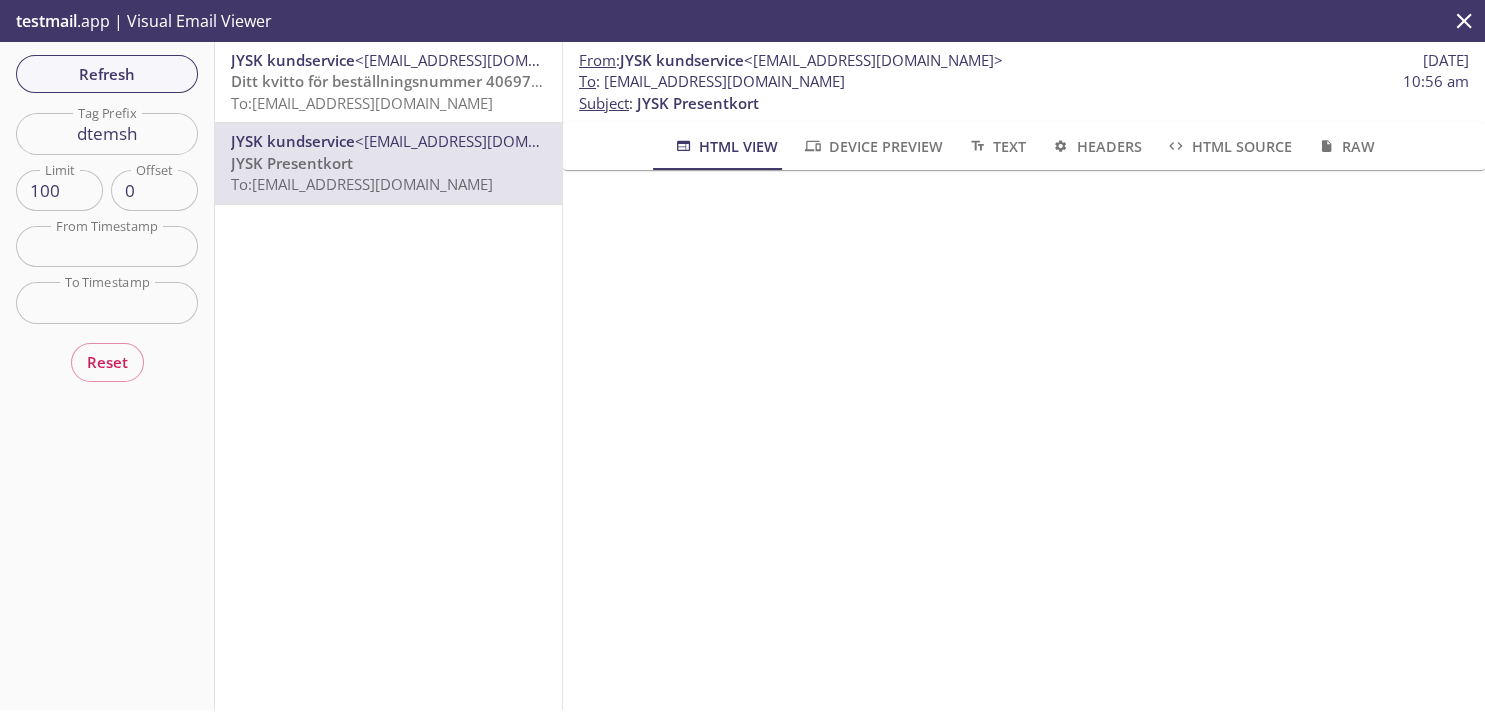 scroll, scrollTop: 348, scrollLeft: 0, axis: vertical 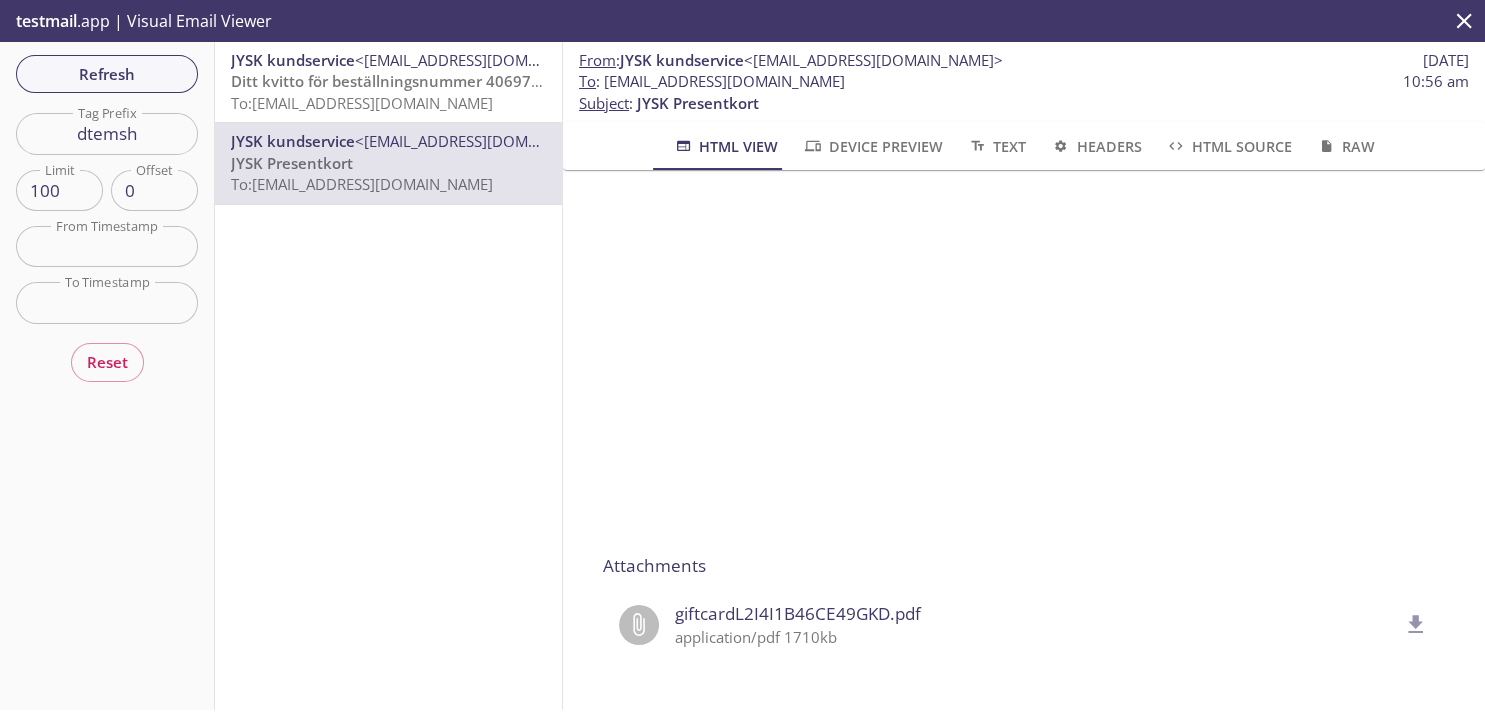 click 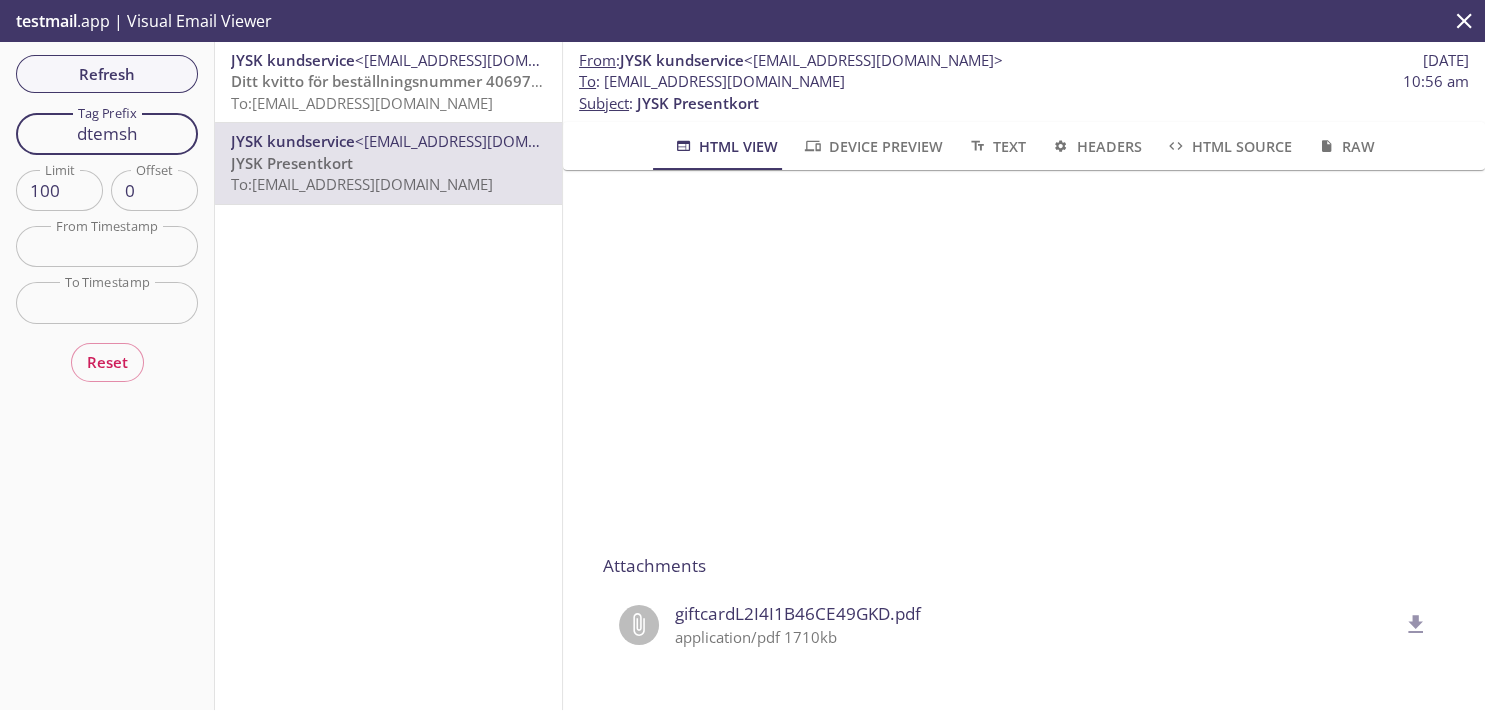 drag, startPoint x: 137, startPoint y: 130, endPoint x: 0, endPoint y: 127, distance: 137.03284 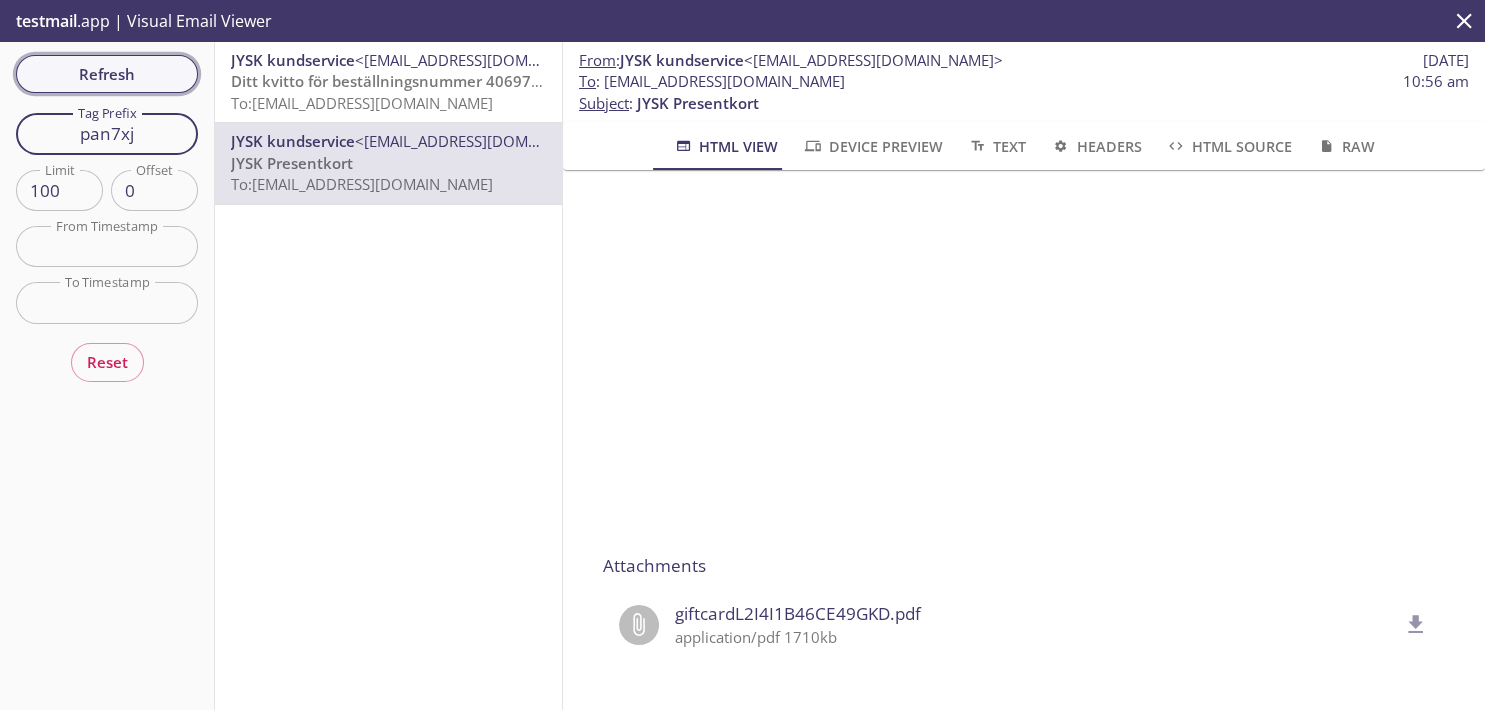 type on "pan7xj" 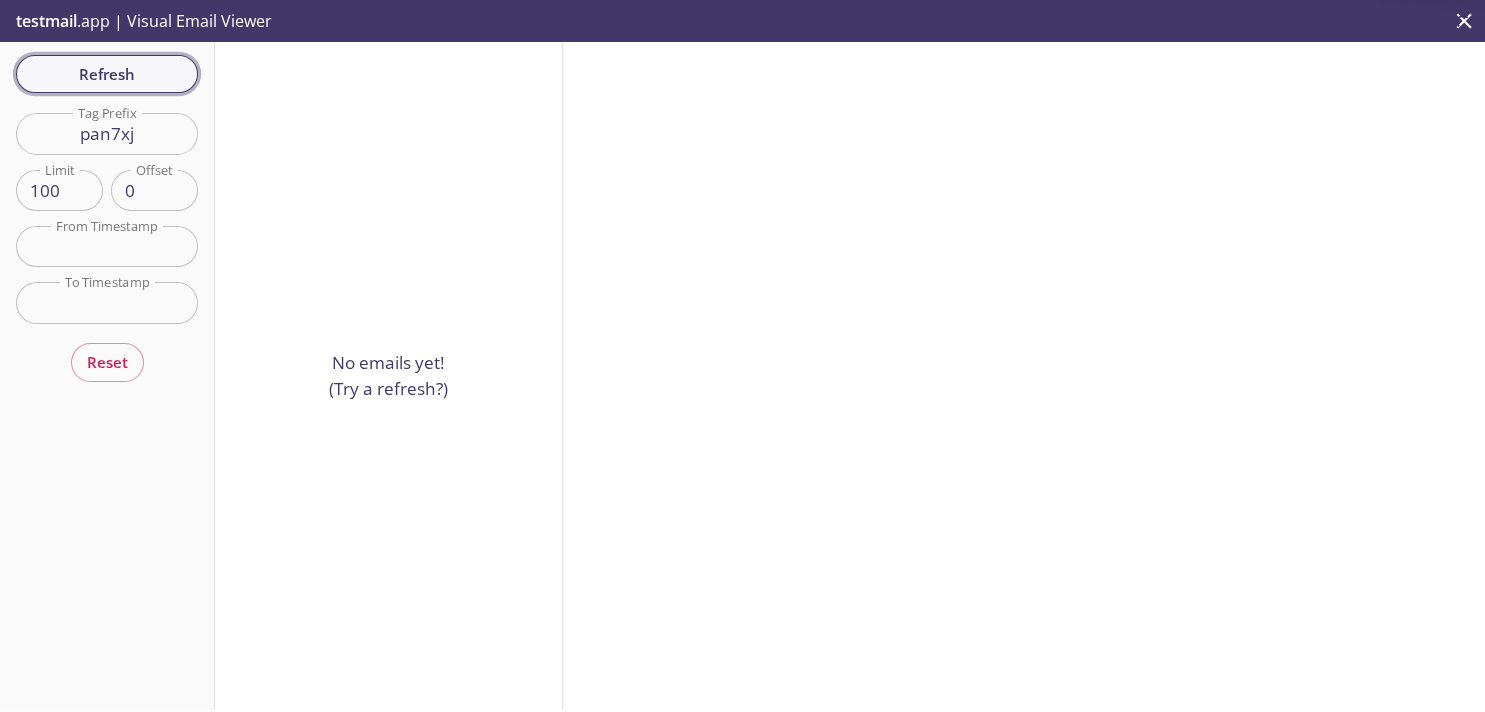 click on "Refresh" at bounding box center (107, 74) 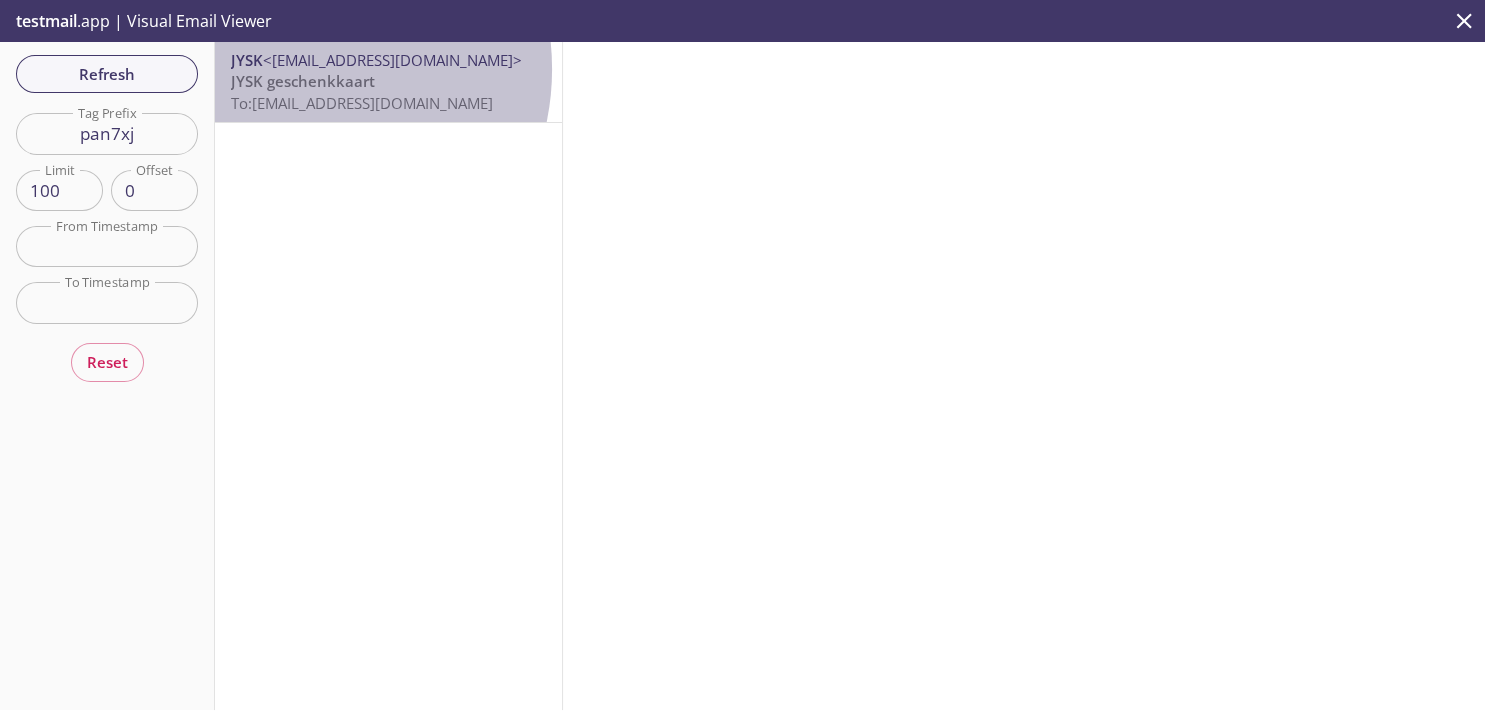 click on "<[EMAIL_ADDRESS][DOMAIN_NAME]>" at bounding box center [392, 60] 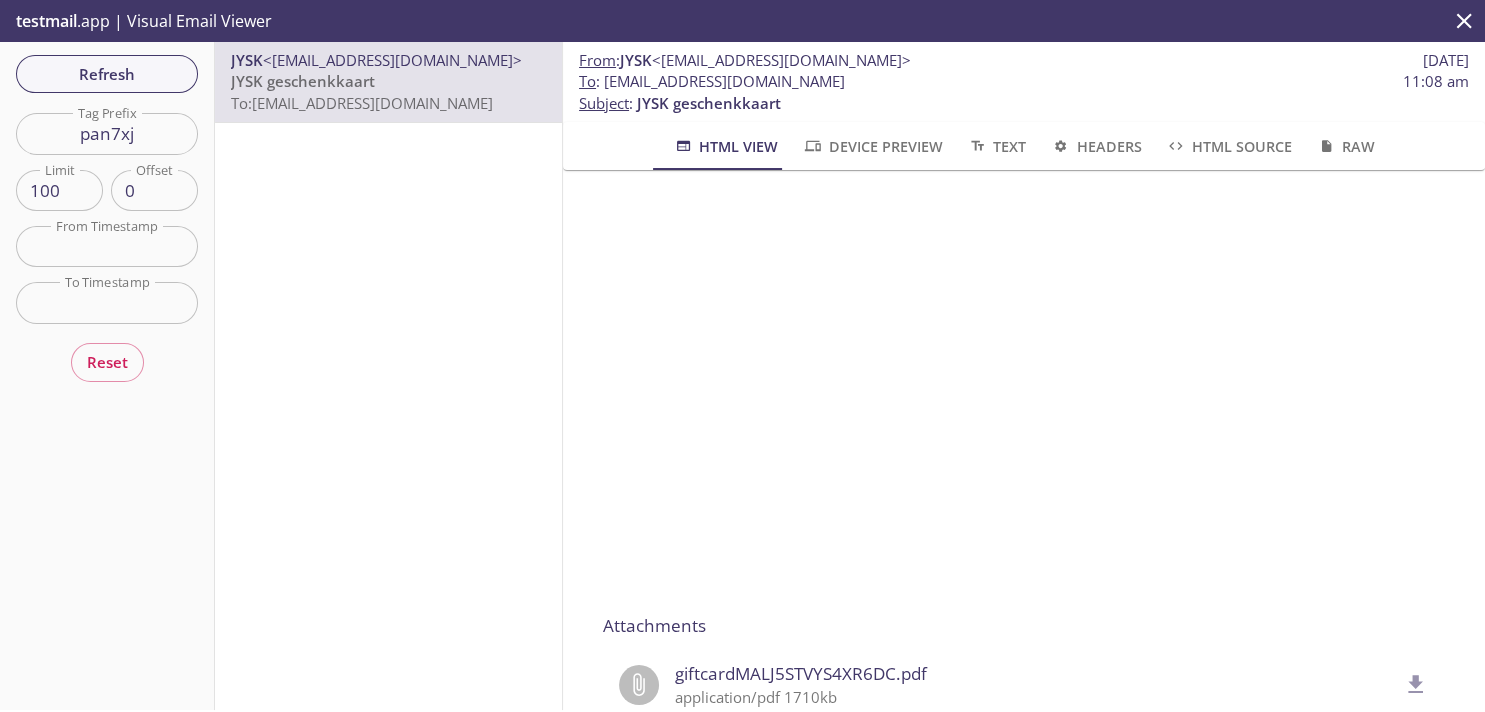 scroll, scrollTop: 348, scrollLeft: 0, axis: vertical 